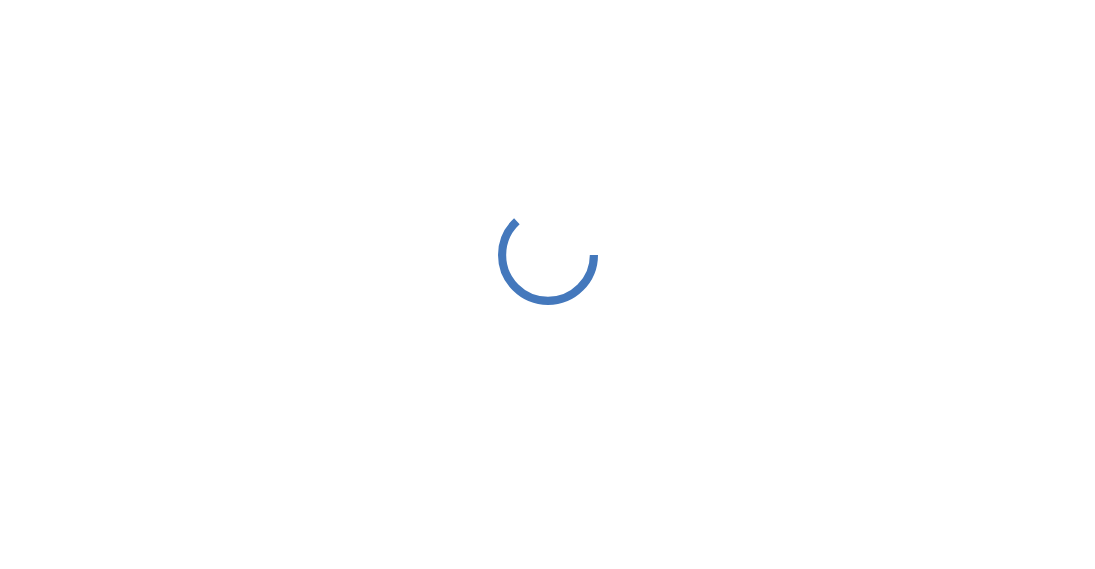 scroll, scrollTop: 0, scrollLeft: 0, axis: both 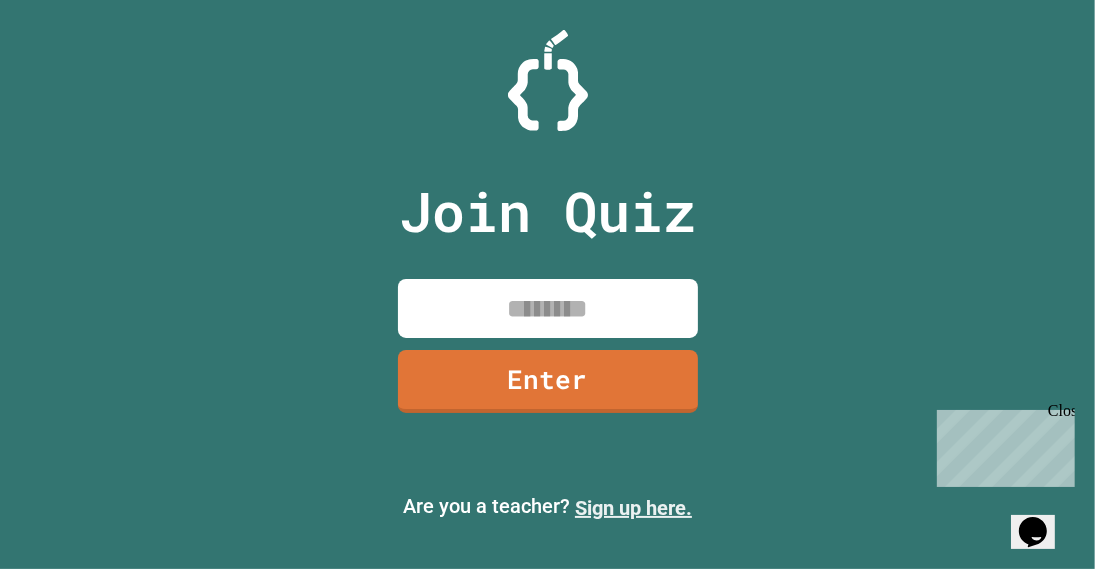 click on "Sign up here." at bounding box center [633, 508] 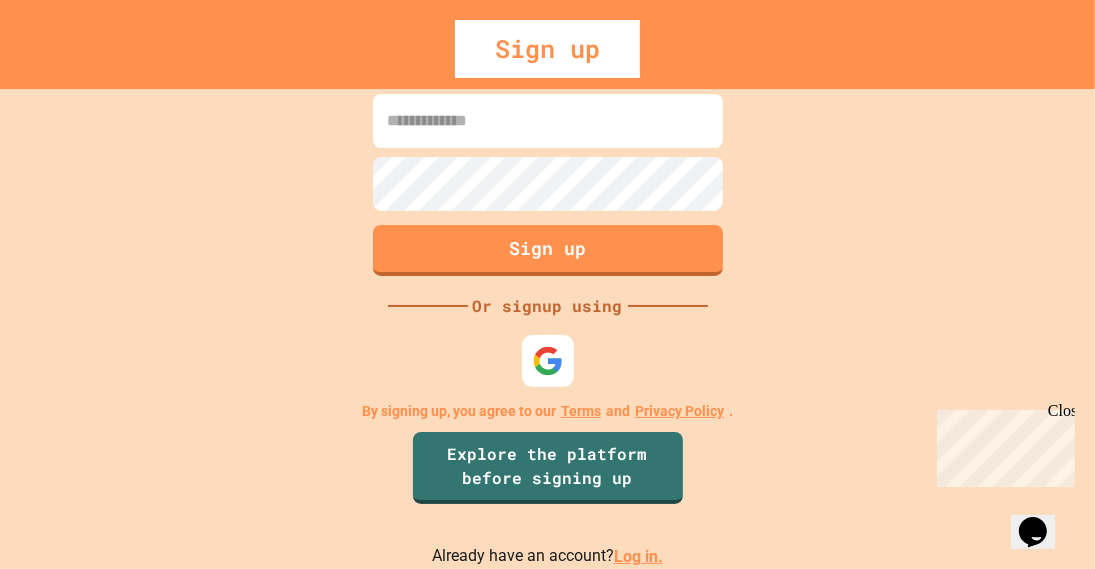 click at bounding box center [547, 361] 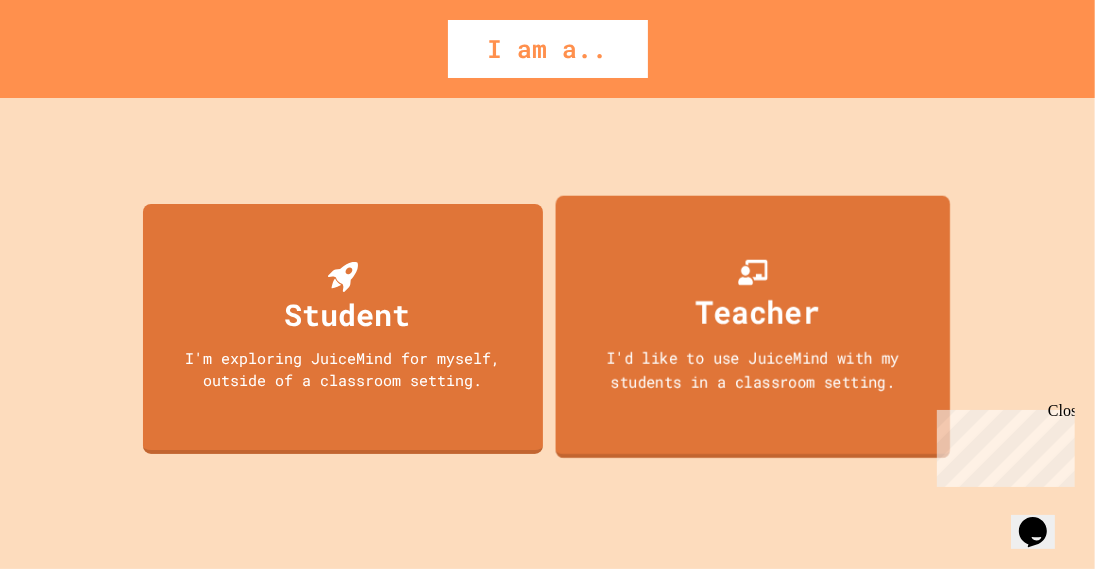 click on "Teacher" at bounding box center [757, 311] 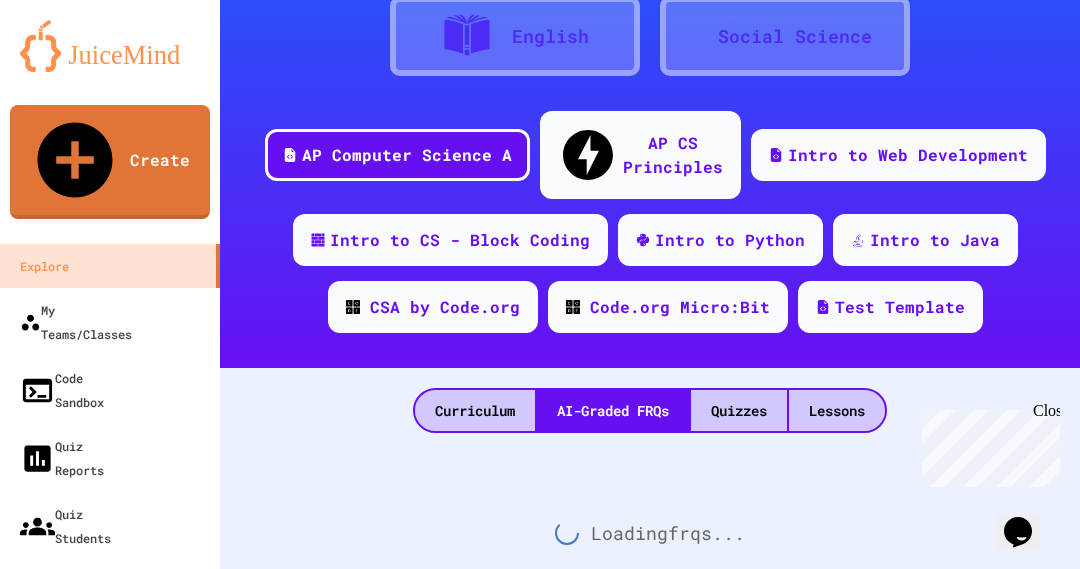 scroll, scrollTop: 400, scrollLeft: 0, axis: vertical 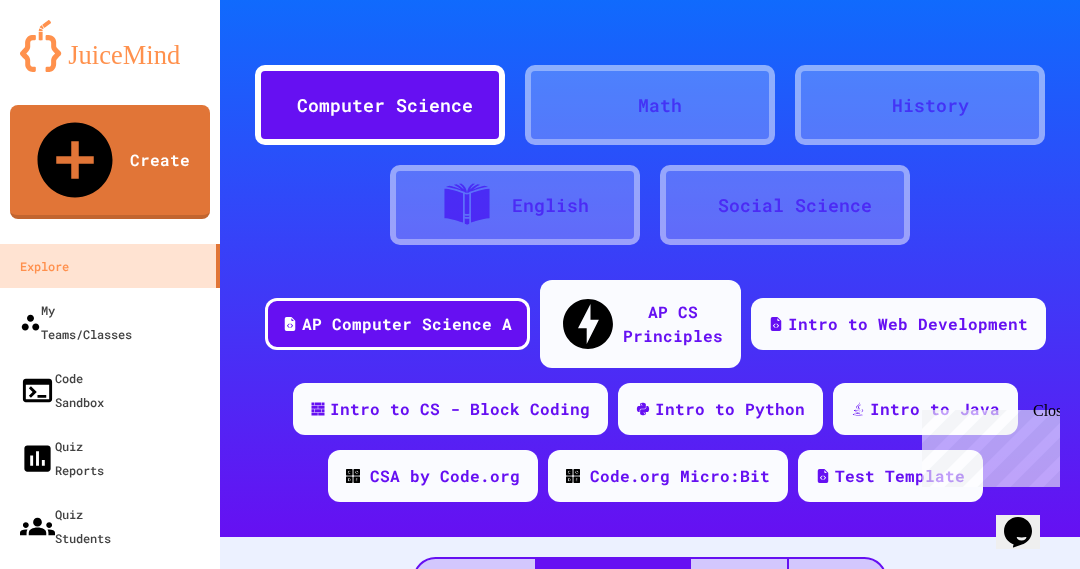 click at bounding box center [110, 46] 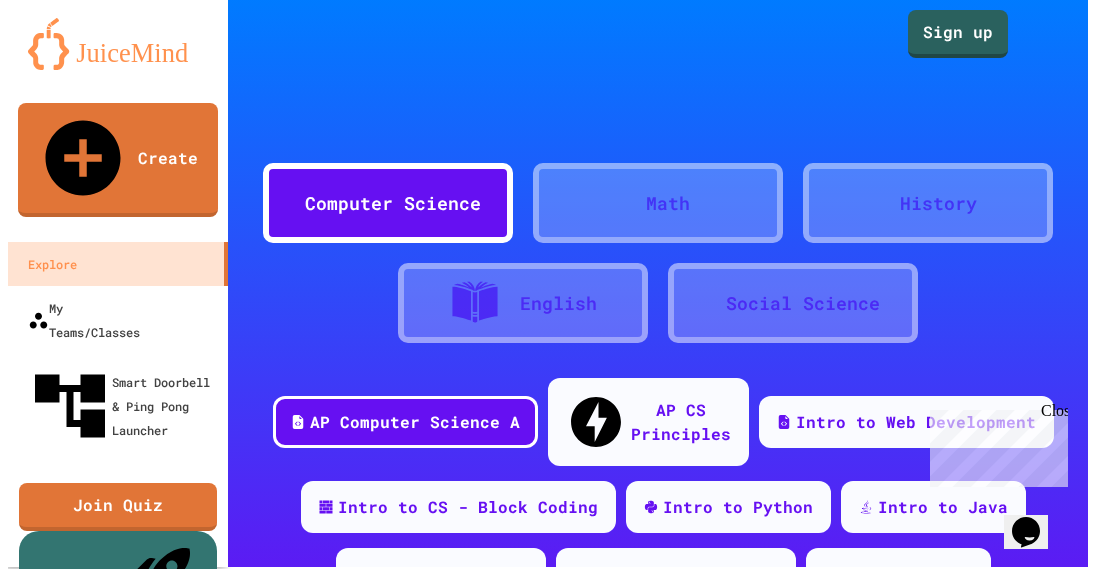 scroll, scrollTop: 0, scrollLeft: 0, axis: both 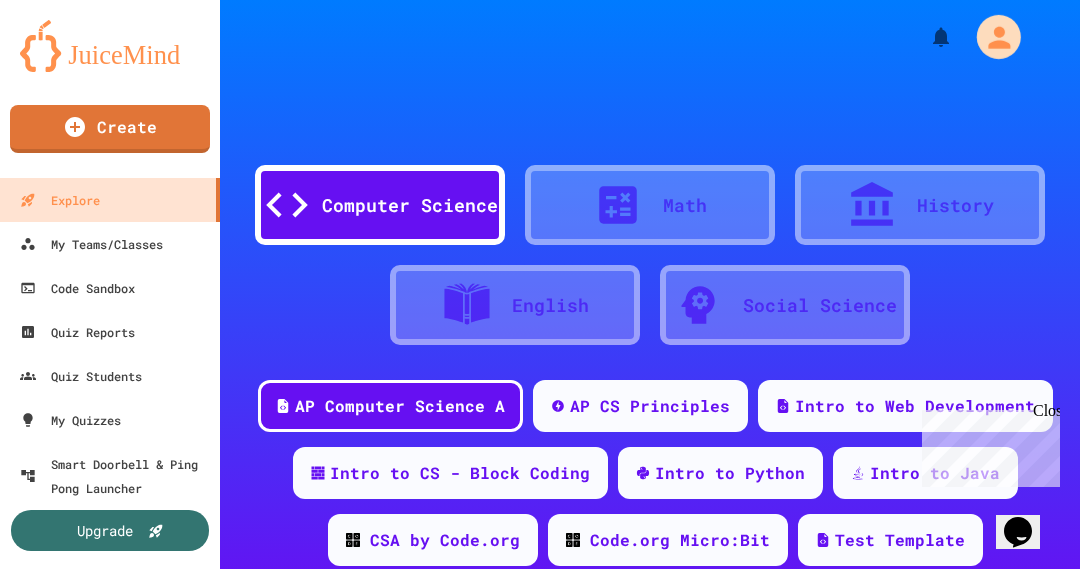 click 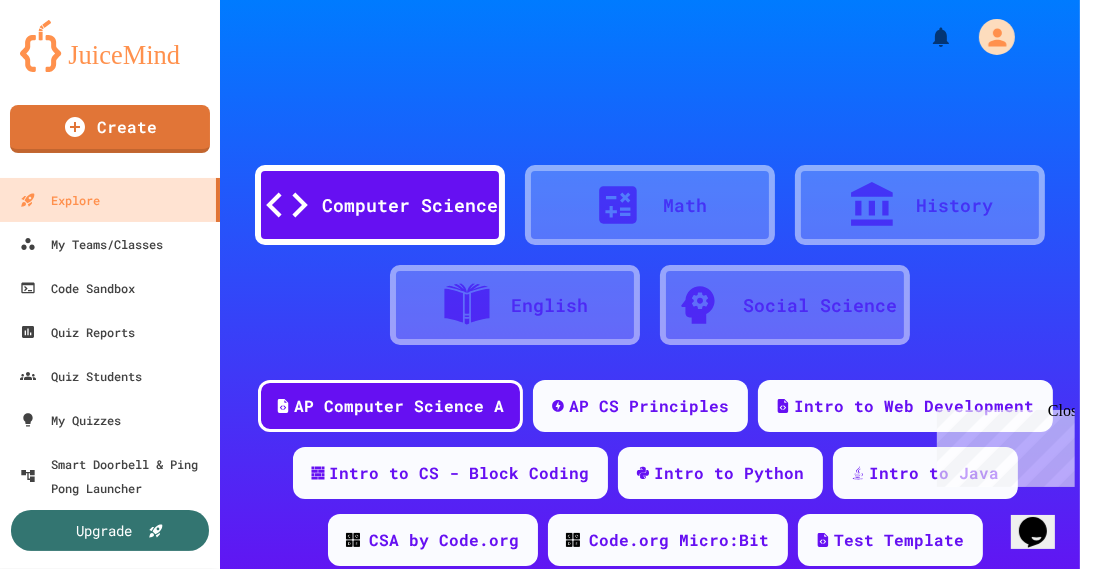 click at bounding box center (540, 569) 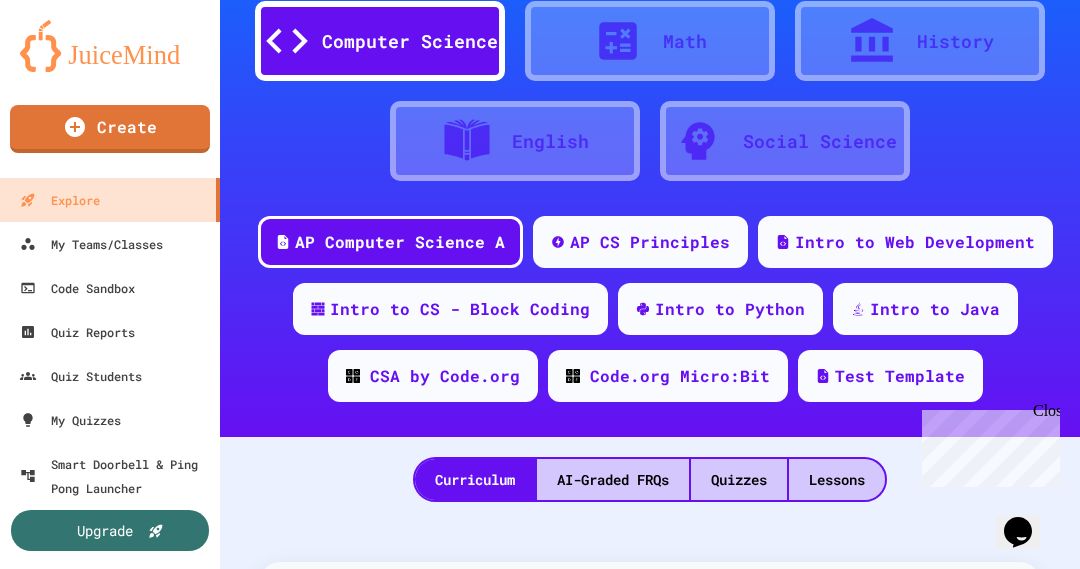 scroll, scrollTop: 300, scrollLeft: 0, axis: vertical 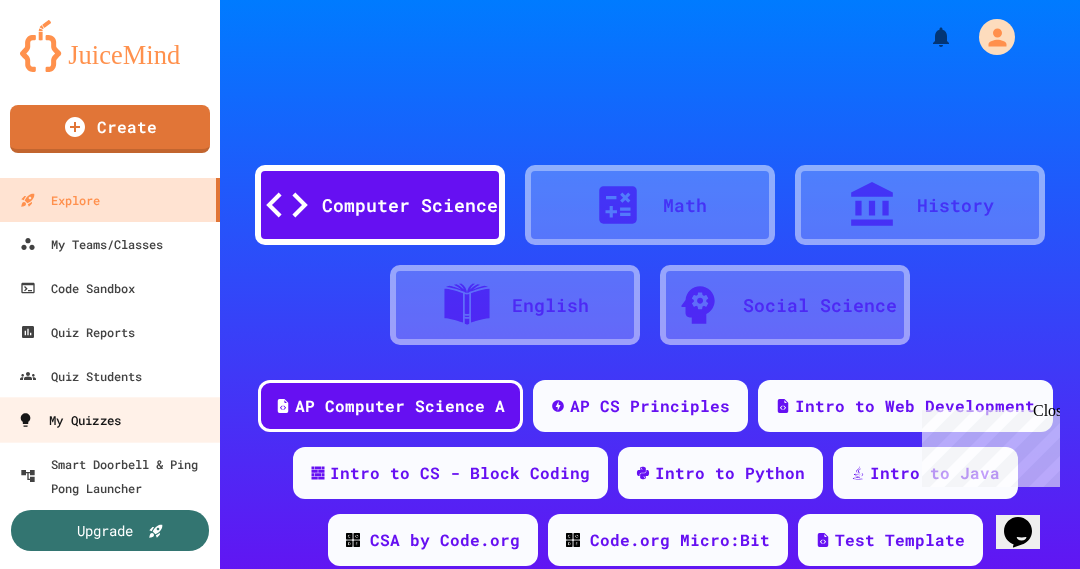 click on "My Quizzes" at bounding box center (69, 420) 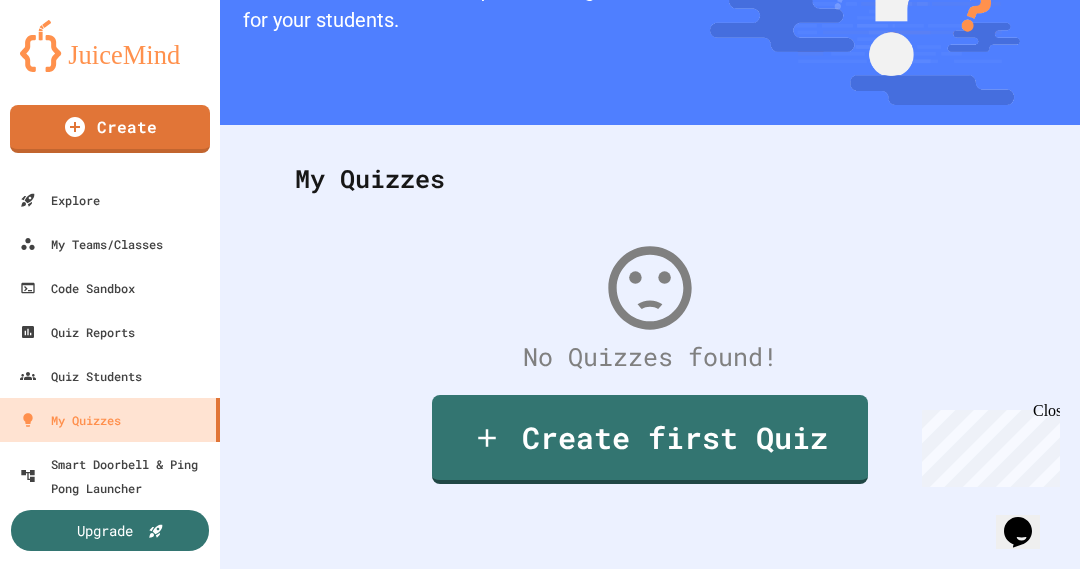 scroll, scrollTop: 0, scrollLeft: 0, axis: both 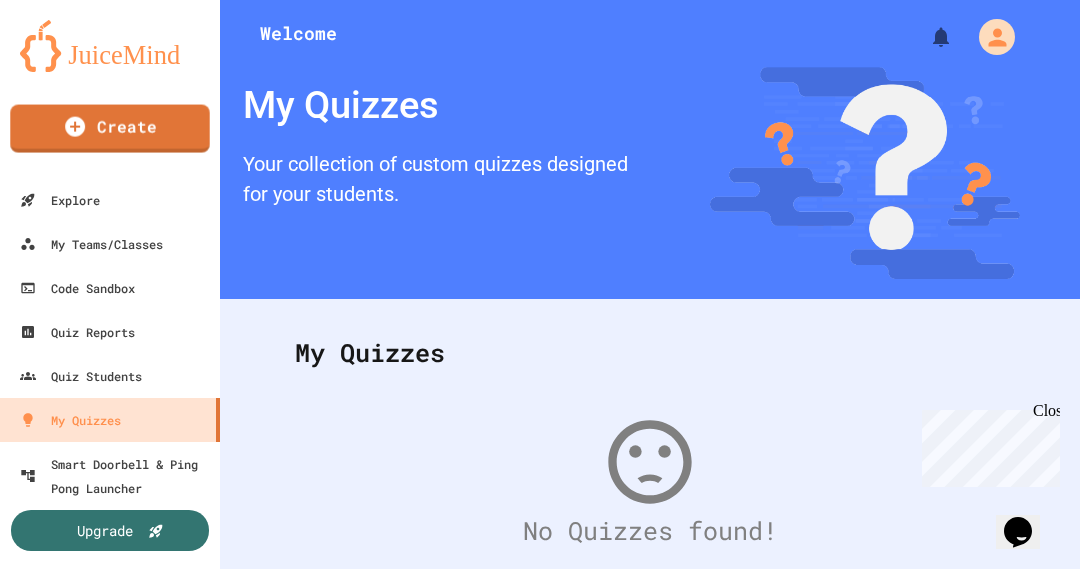 click at bounding box center (110, 46) 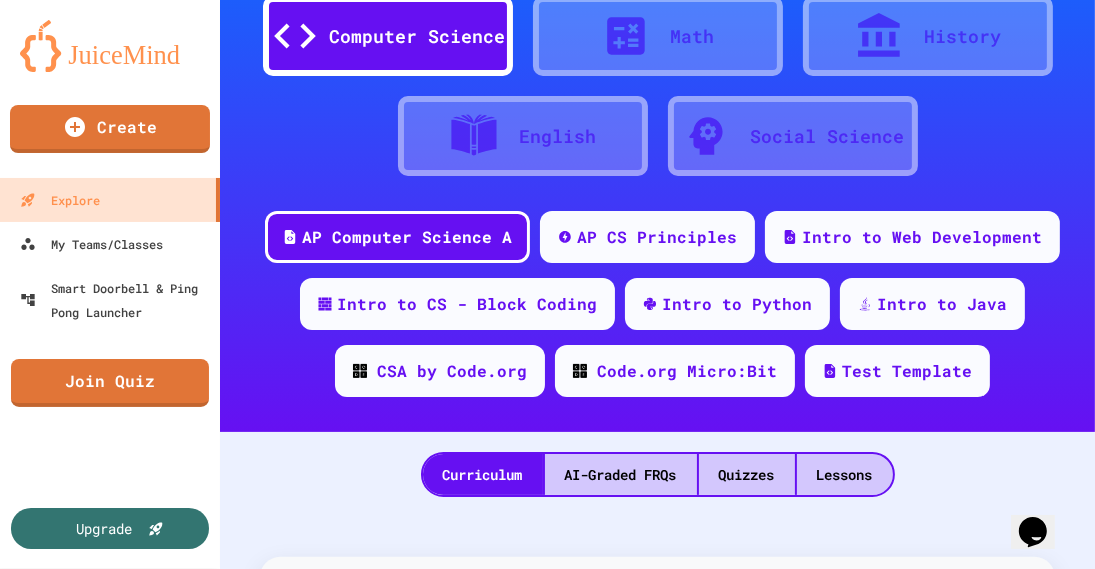 scroll, scrollTop: 200, scrollLeft: 0, axis: vertical 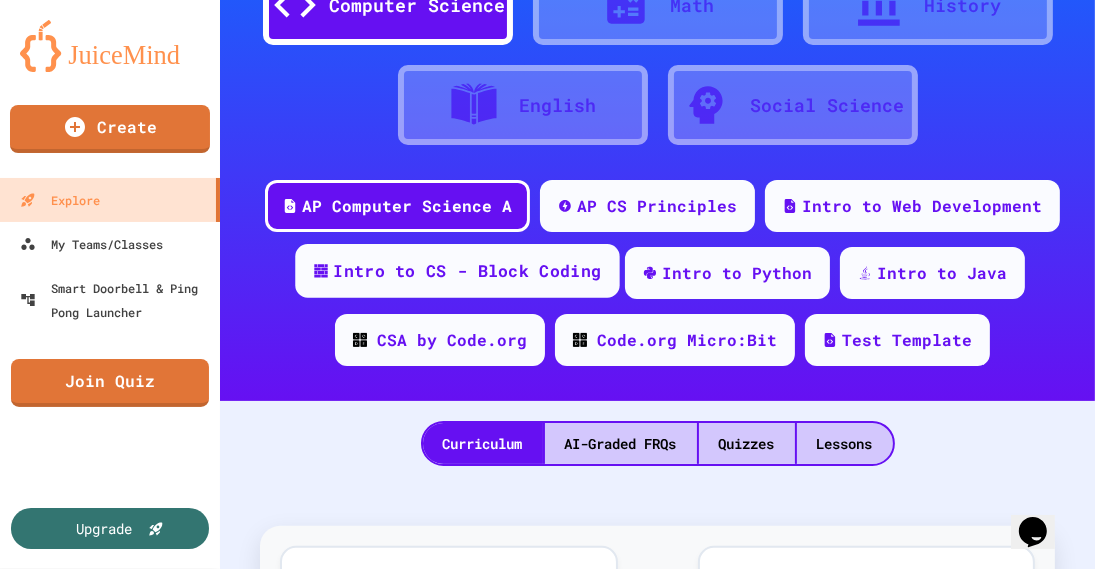 click on "Intro to CS - Block Coding" at bounding box center (467, 271) 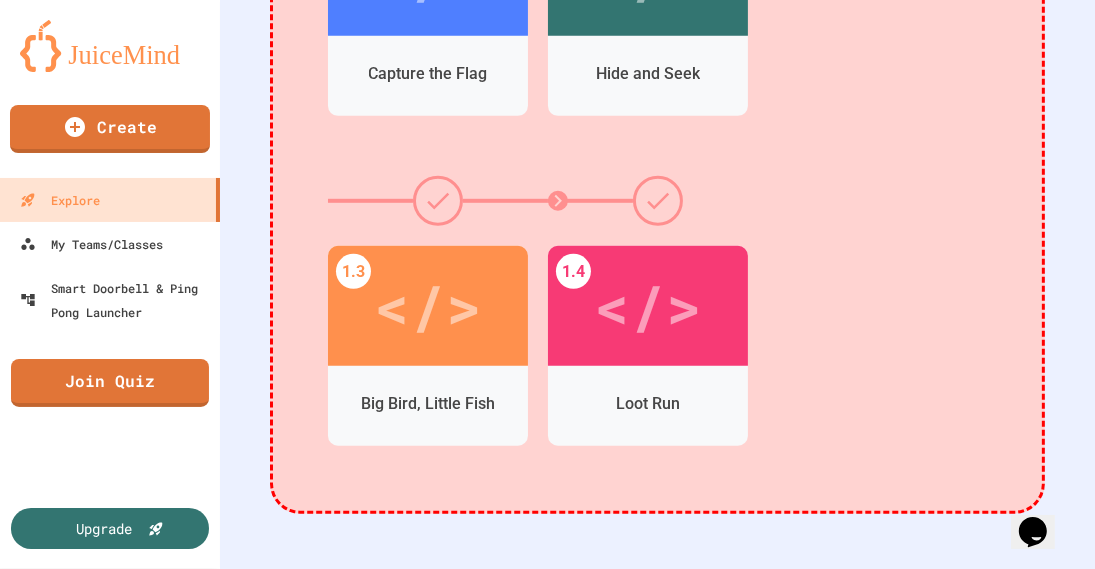scroll, scrollTop: 800, scrollLeft: 0, axis: vertical 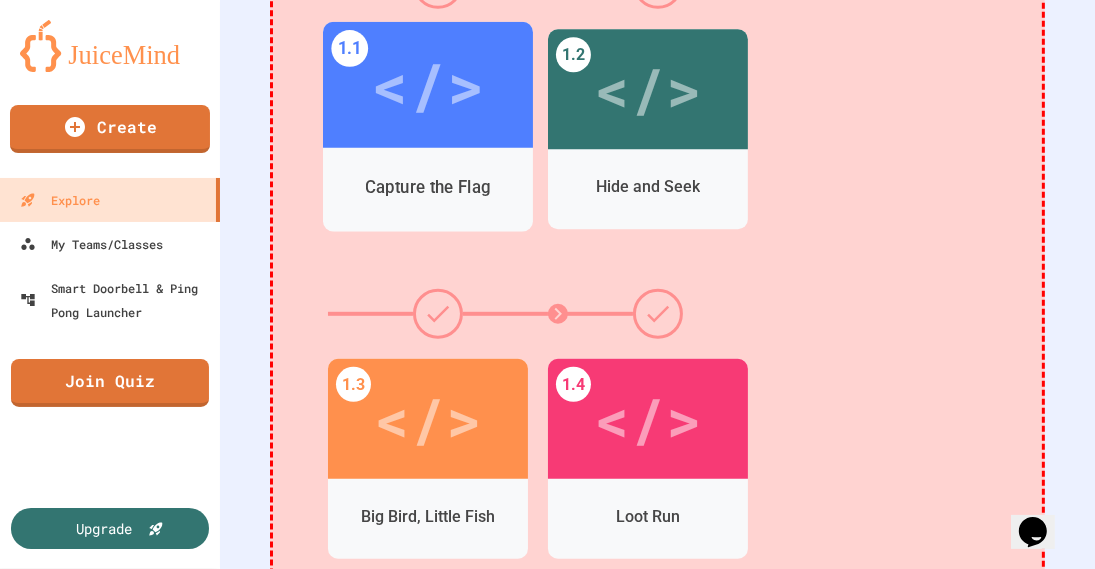click on "</>" at bounding box center (428, 85) 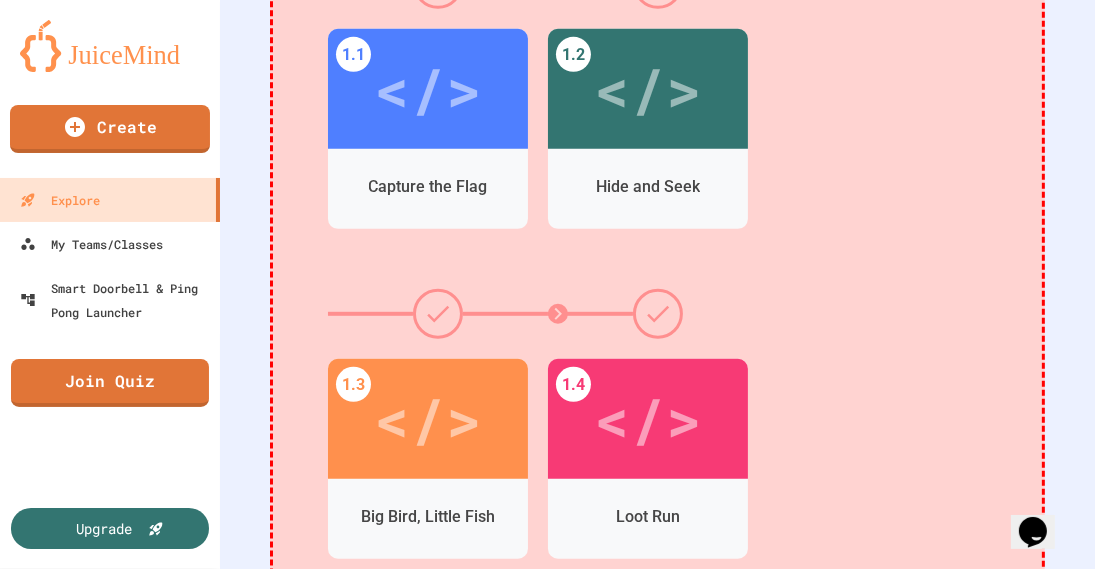 scroll, scrollTop: 0, scrollLeft: 0, axis: both 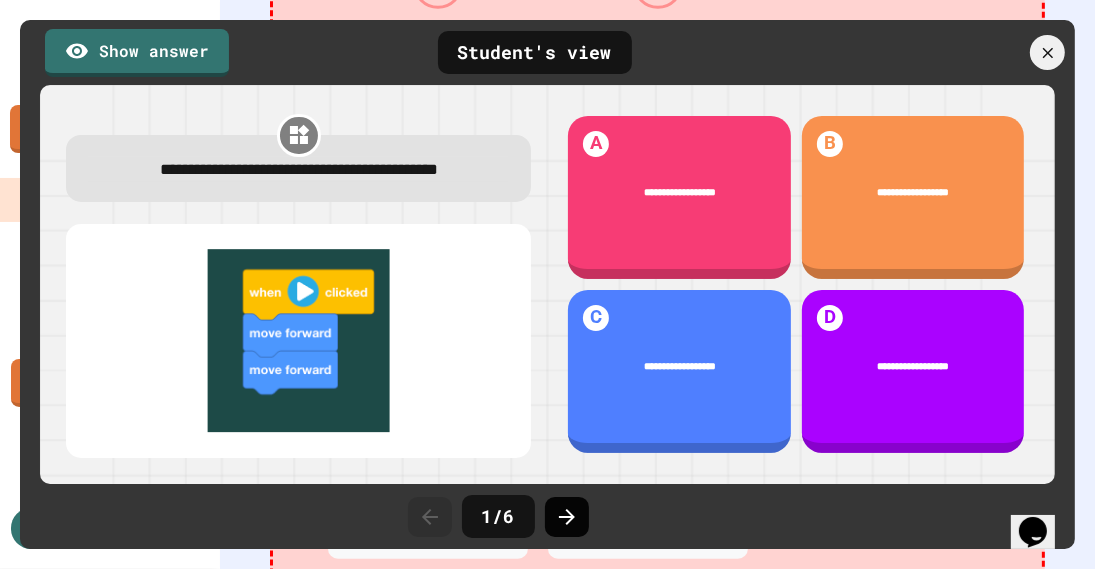 click 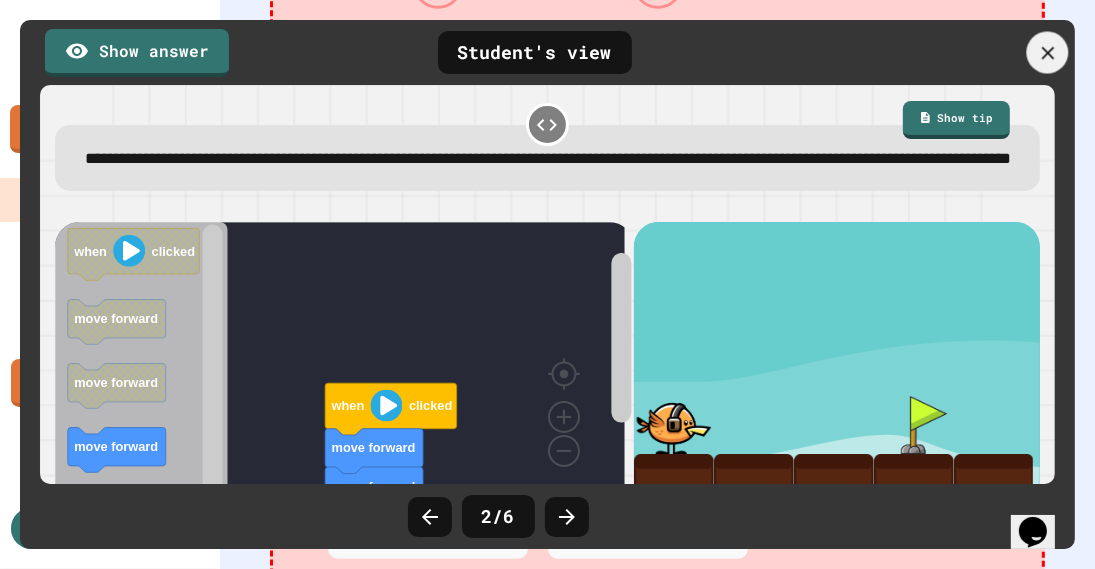 click 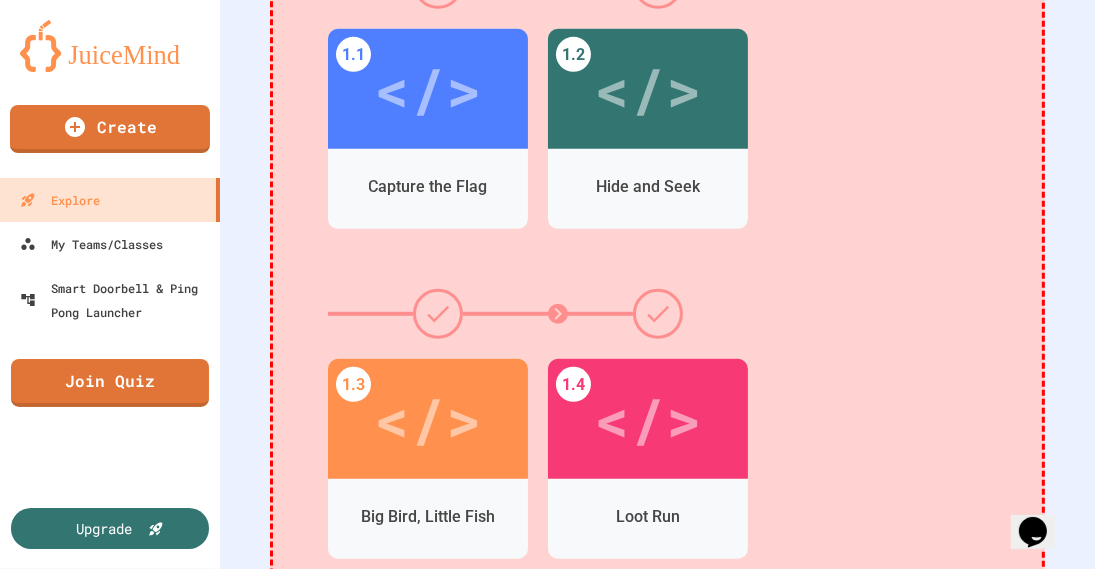click at bounding box center (600, 1249) 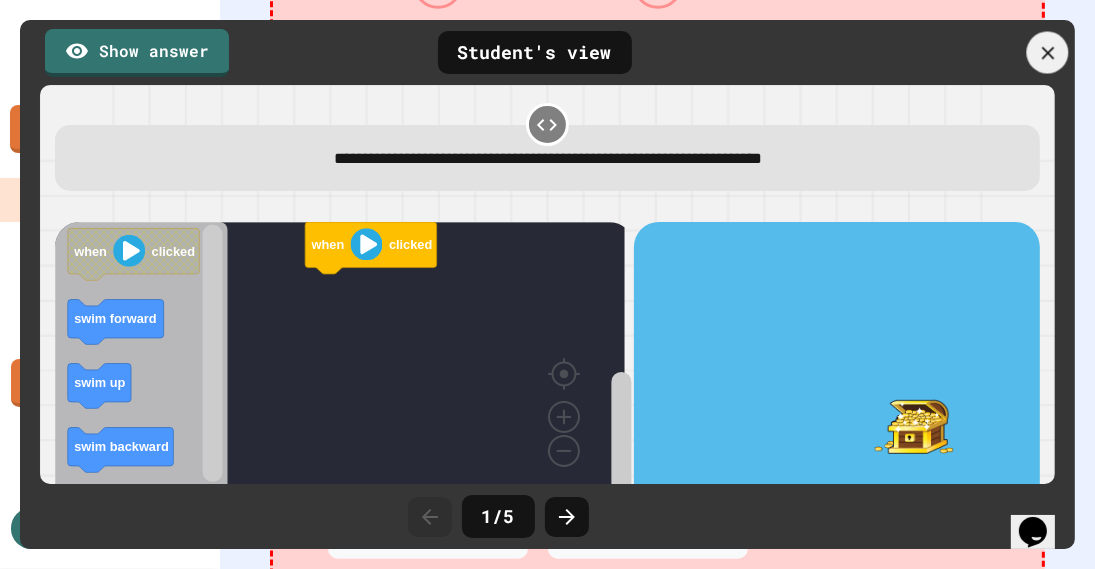click at bounding box center (1048, 53) 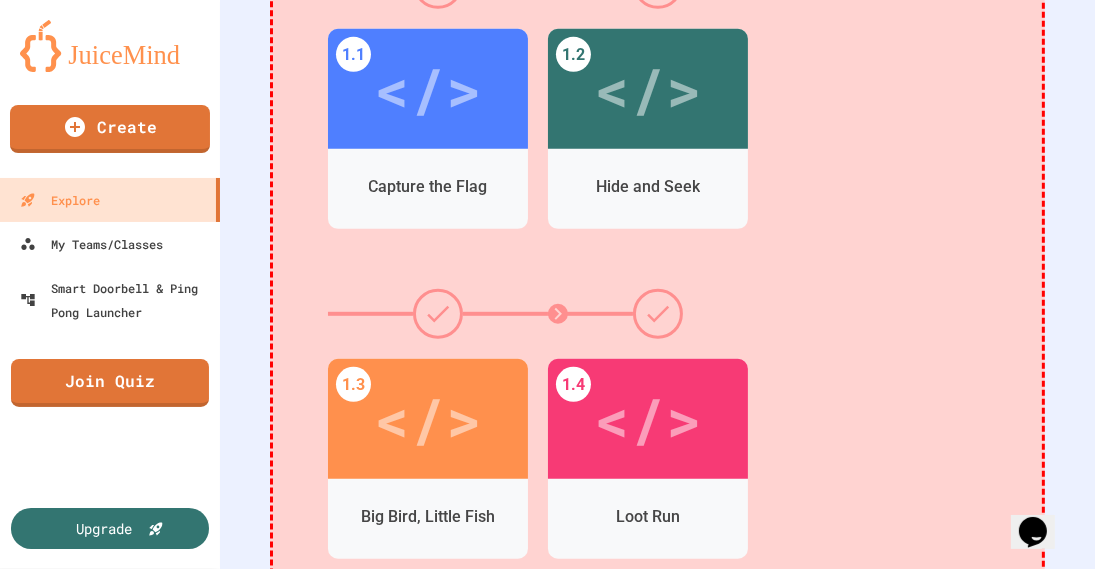 click 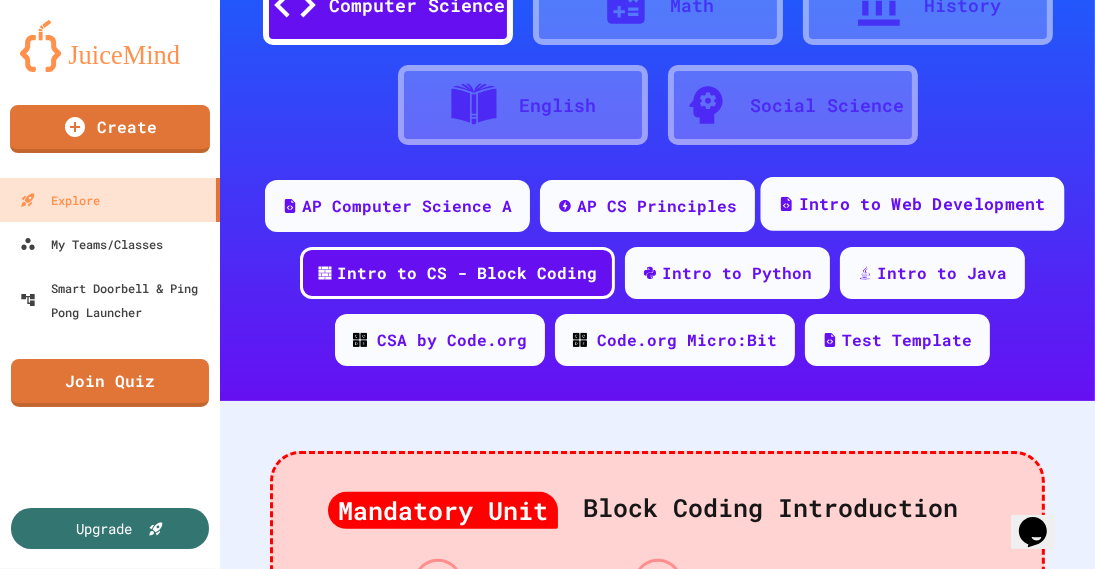 scroll, scrollTop: 0, scrollLeft: 0, axis: both 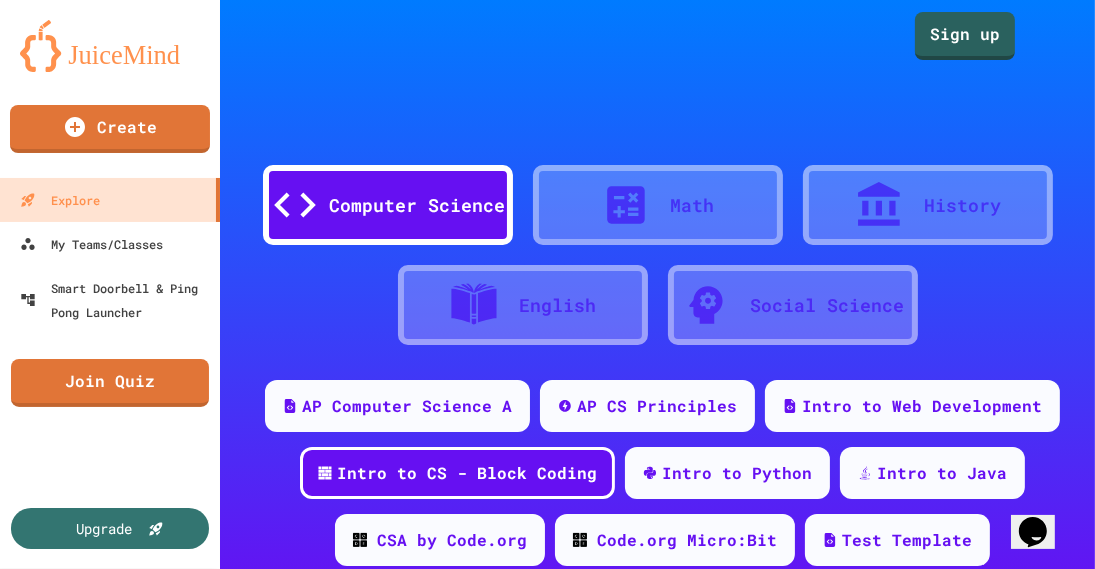 click on "Computer Science Math History English Social Science" at bounding box center [657, 215] 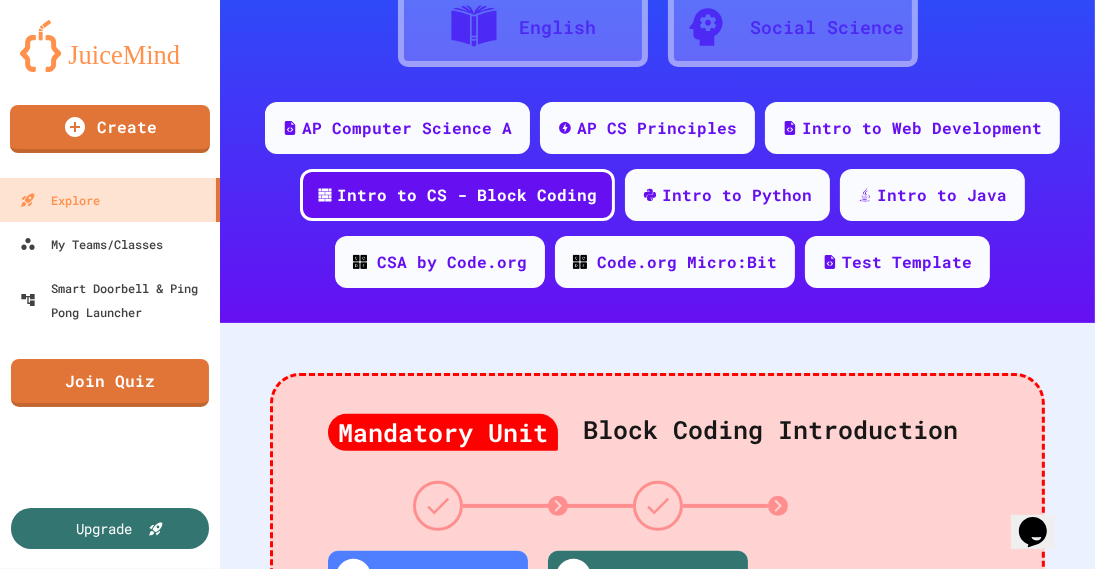 scroll, scrollTop: 0, scrollLeft: 0, axis: both 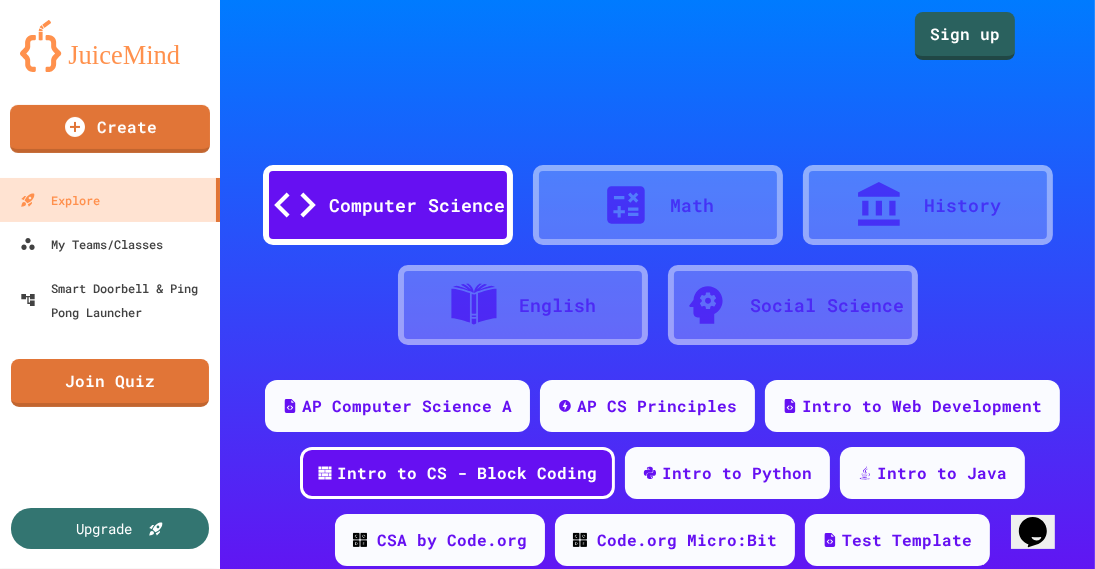 click at bounding box center [110, 46] 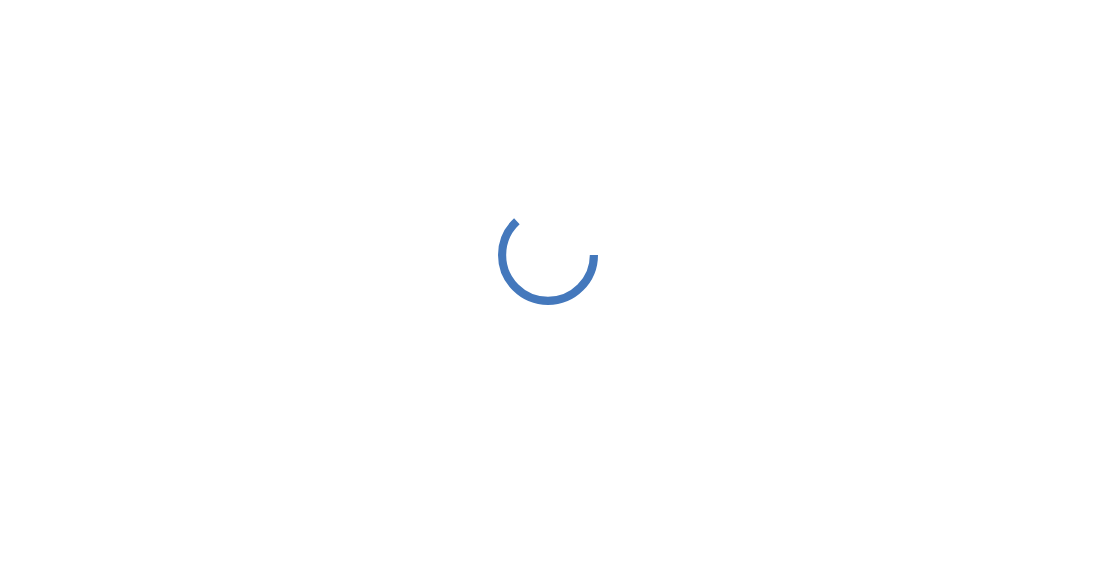 scroll, scrollTop: 0, scrollLeft: 0, axis: both 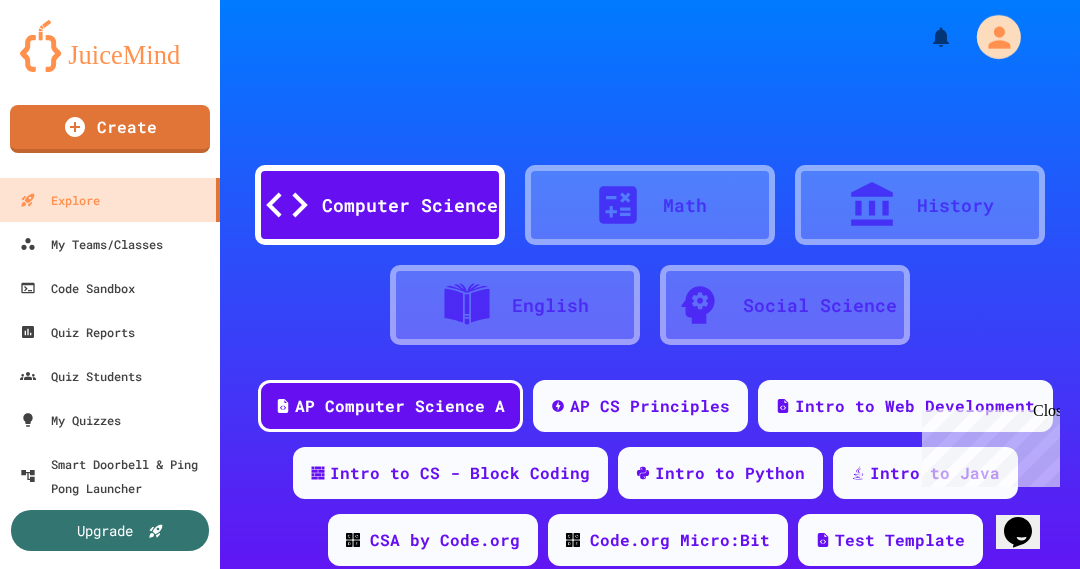 click 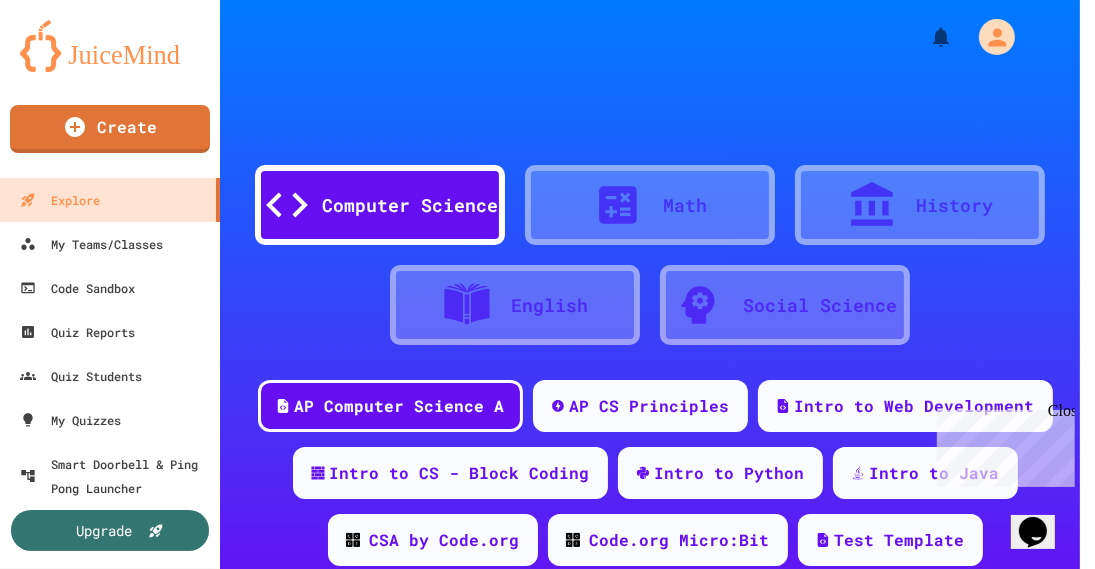 click at bounding box center (550, 1537) 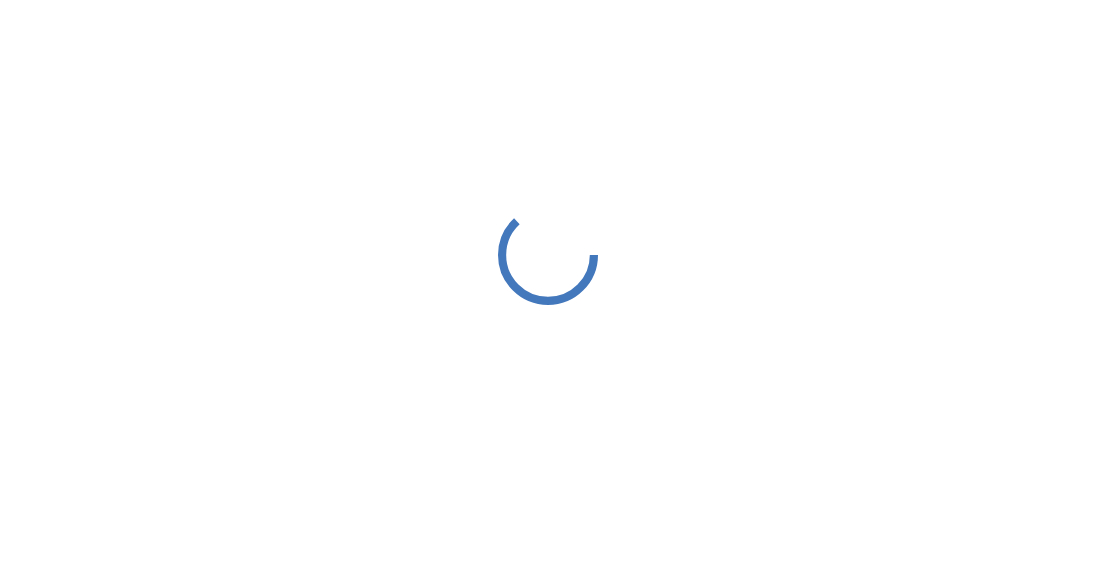scroll, scrollTop: 0, scrollLeft: 0, axis: both 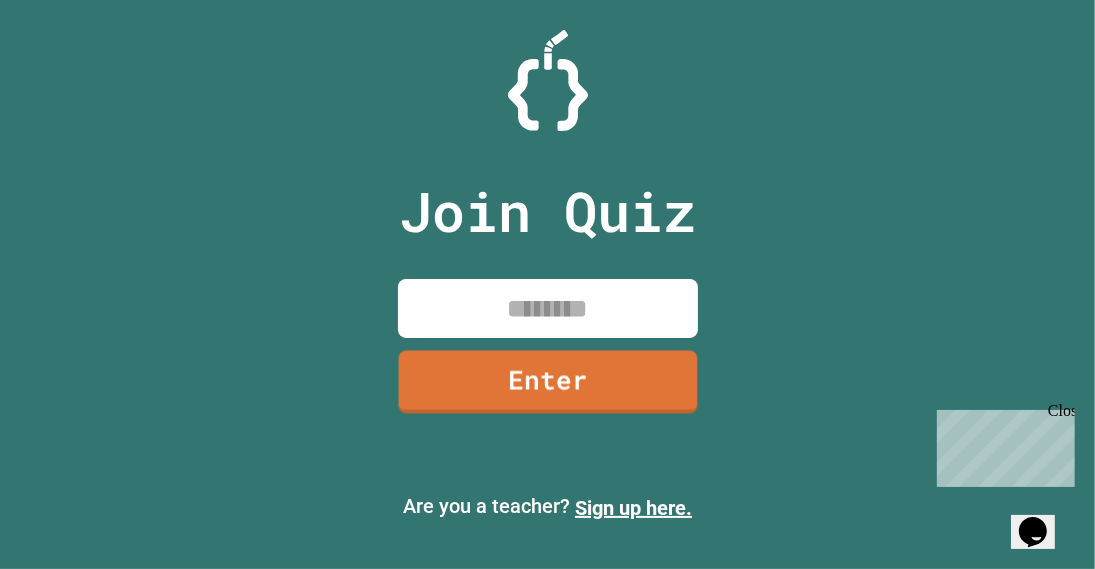 click at bounding box center (548, 308) 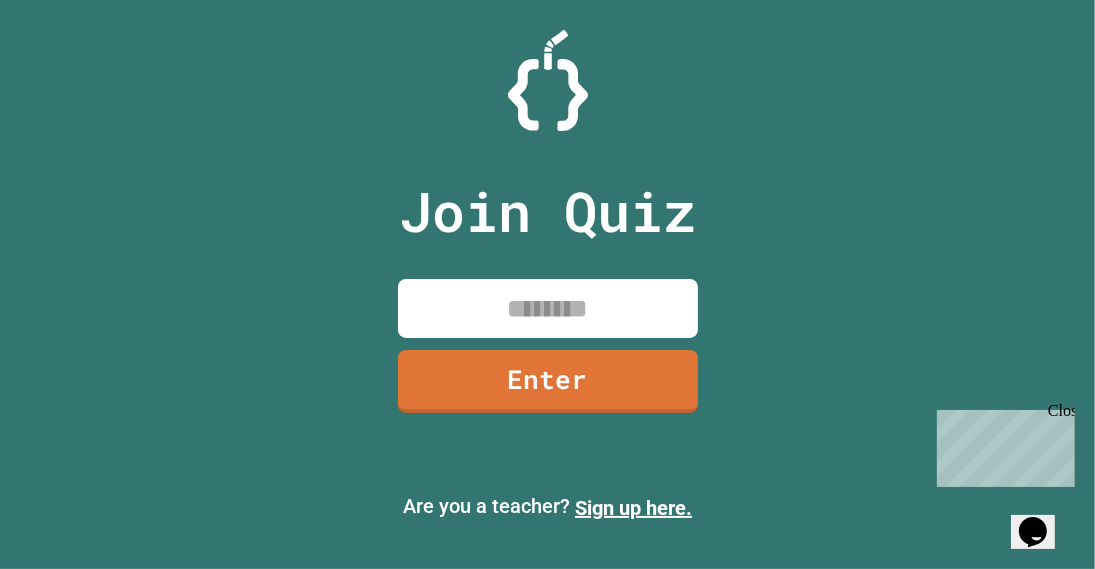 paste on "********" 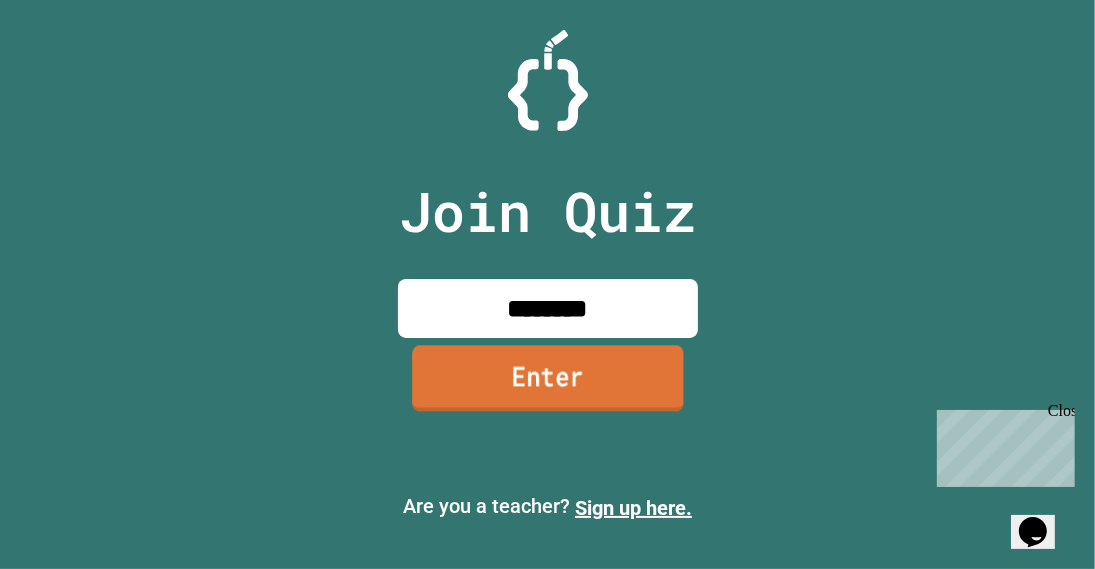 type on "********" 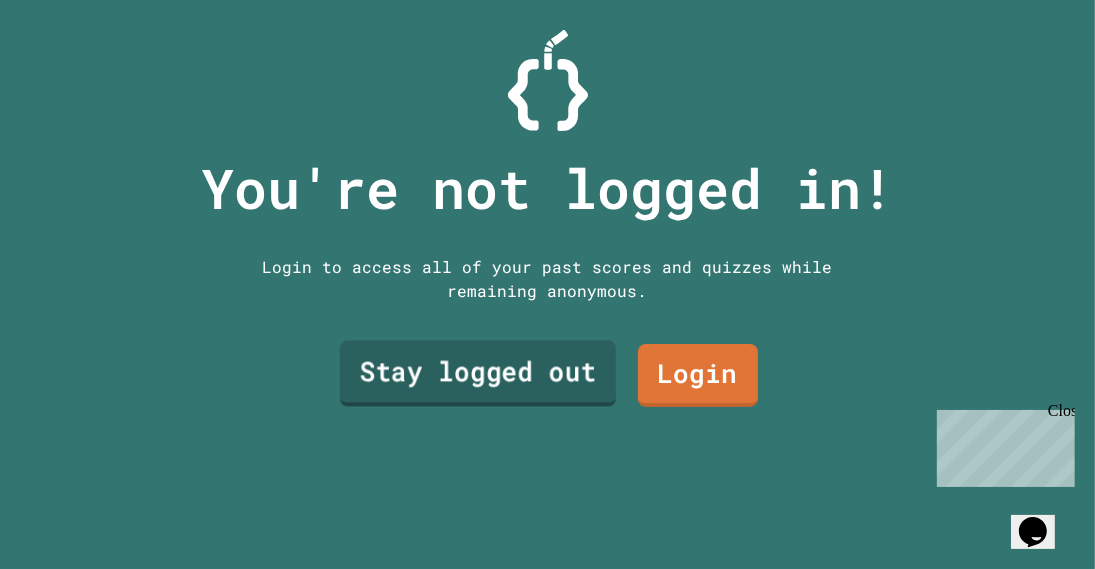 click on "Stay logged out" at bounding box center [477, 374] 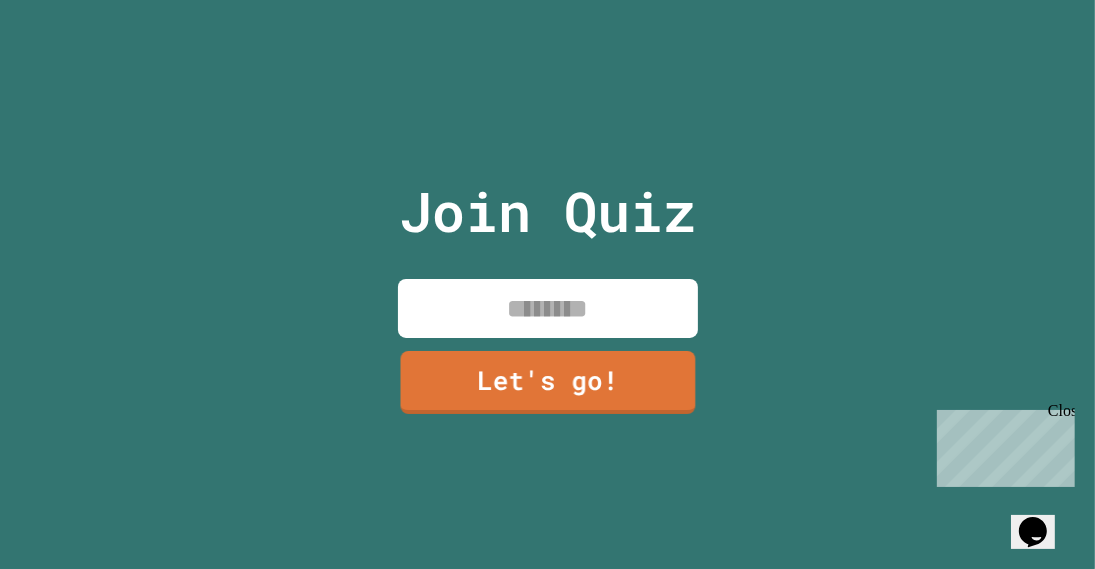 click at bounding box center [548, 308] 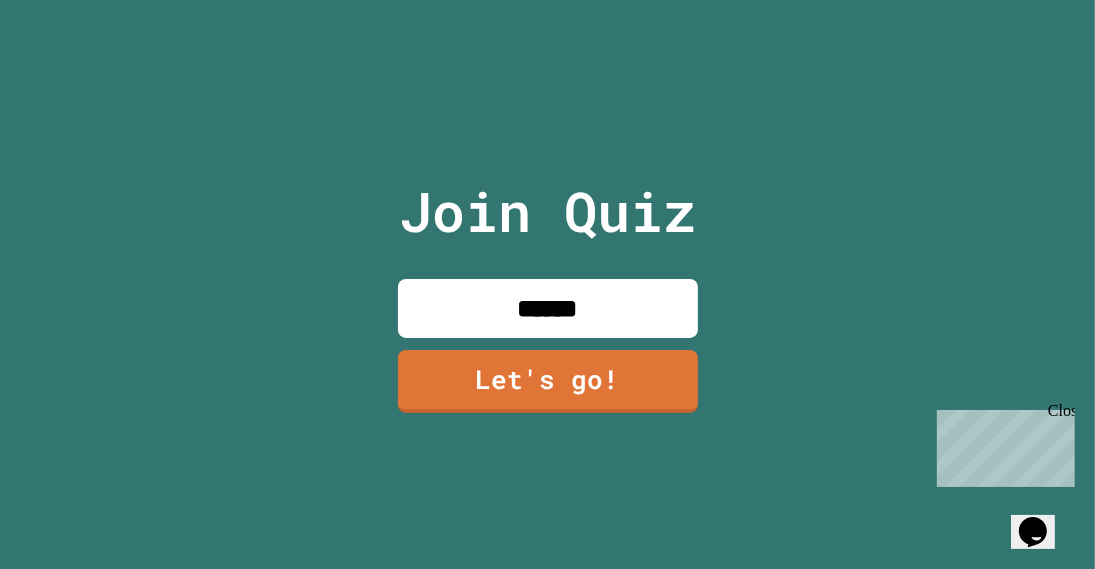 type on "******" 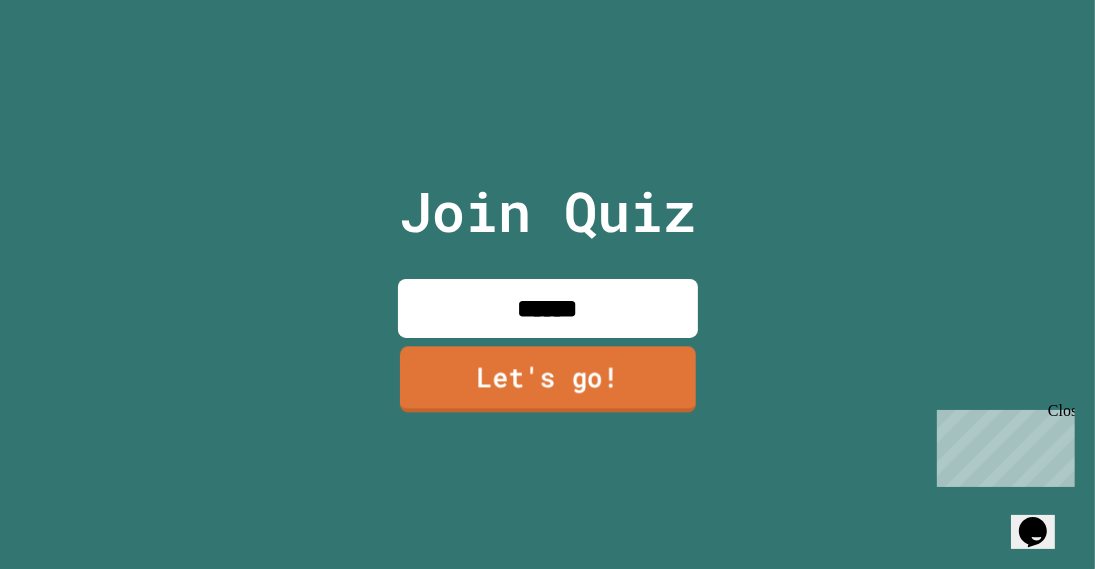 click on "Let's go!" at bounding box center (547, 379) 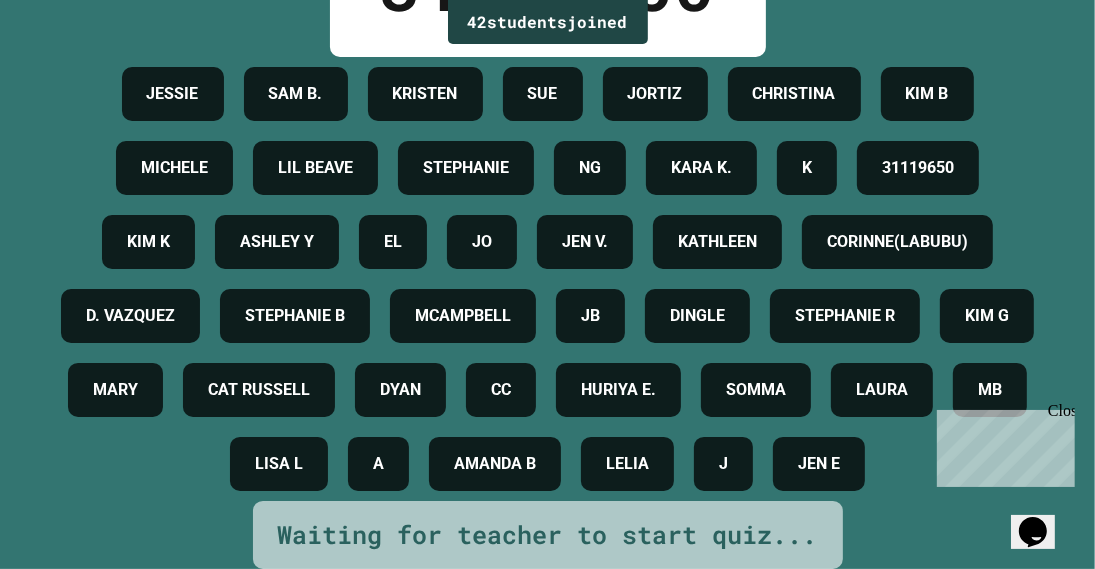 scroll, scrollTop: 563, scrollLeft: 0, axis: vertical 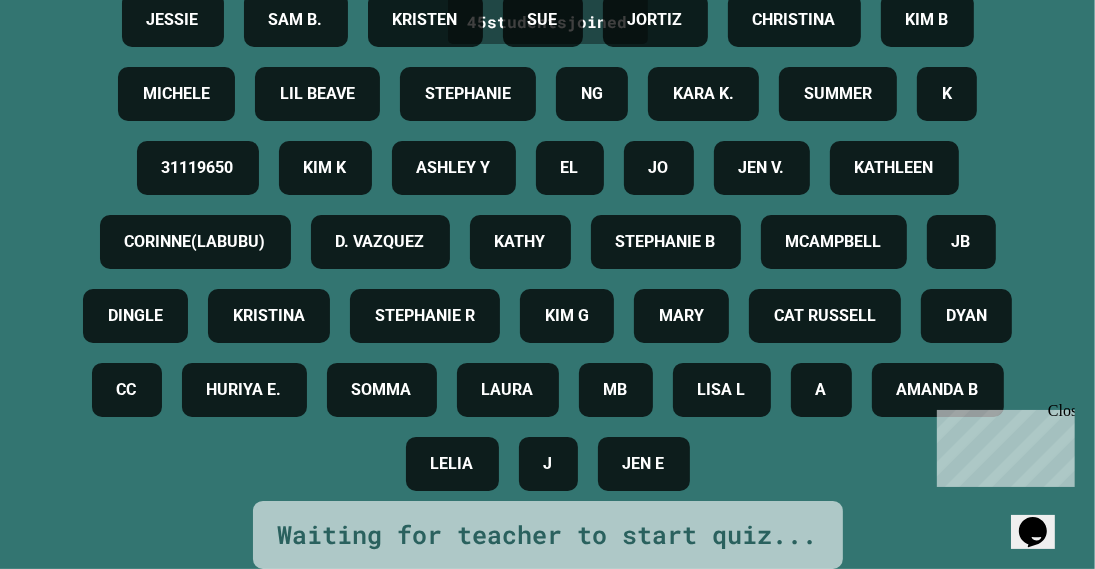 click on "JESSIE SAM B. KRISTEN SUE JORTIZ CHRISTINA KIM B MICHELE LIL BEAVE STEPHANIE NG KARA K. SUMMER K 31119650 KIM K ASHLEY Y EL JO JEN V. KATHLEEN CORINNE(LABUBU) D. VAZQUEZ KATHY STEPHANIE B MCAMPBELL JB DINGLE KRISTINA STEPHANIE R KIM G MARY CAT RUSSELL DYAN CC HURIYA E. SOMMA LAURA MB LISA L A AMANDA B LELIA J JEN E" at bounding box center (547, 242) 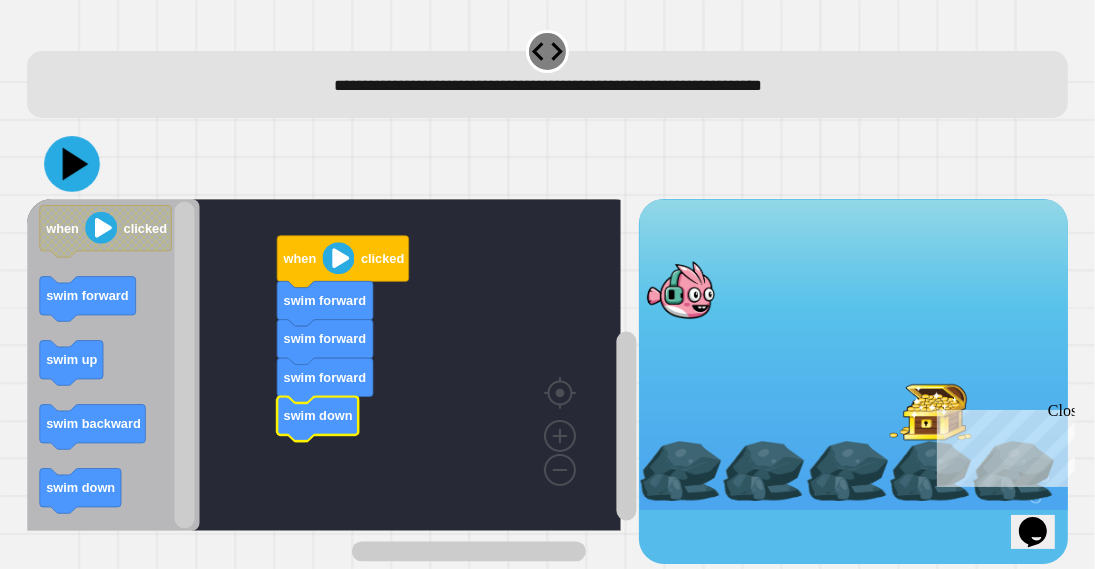 click 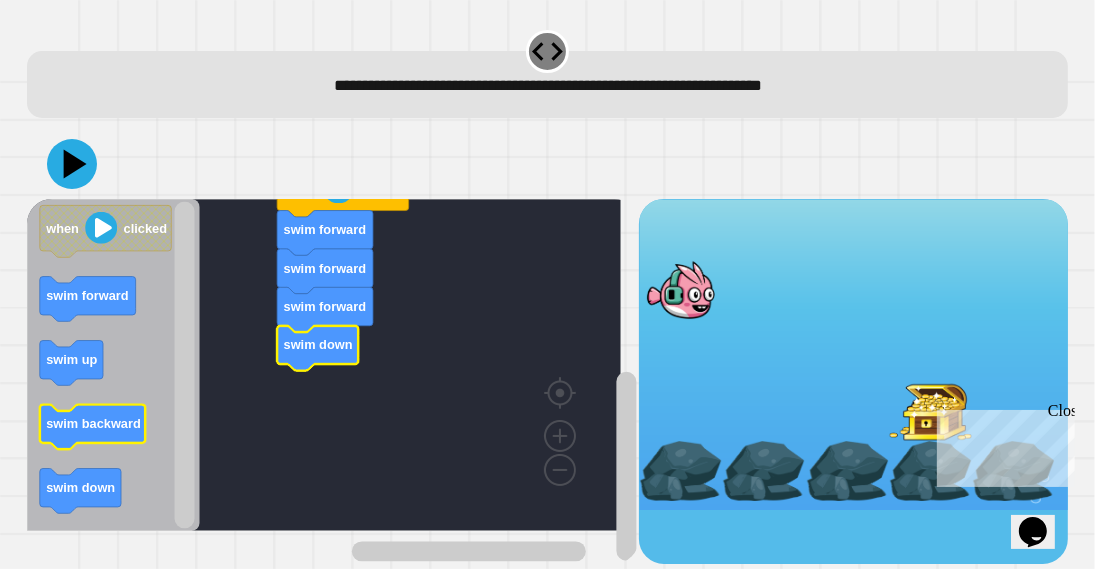 click on "swim backward" 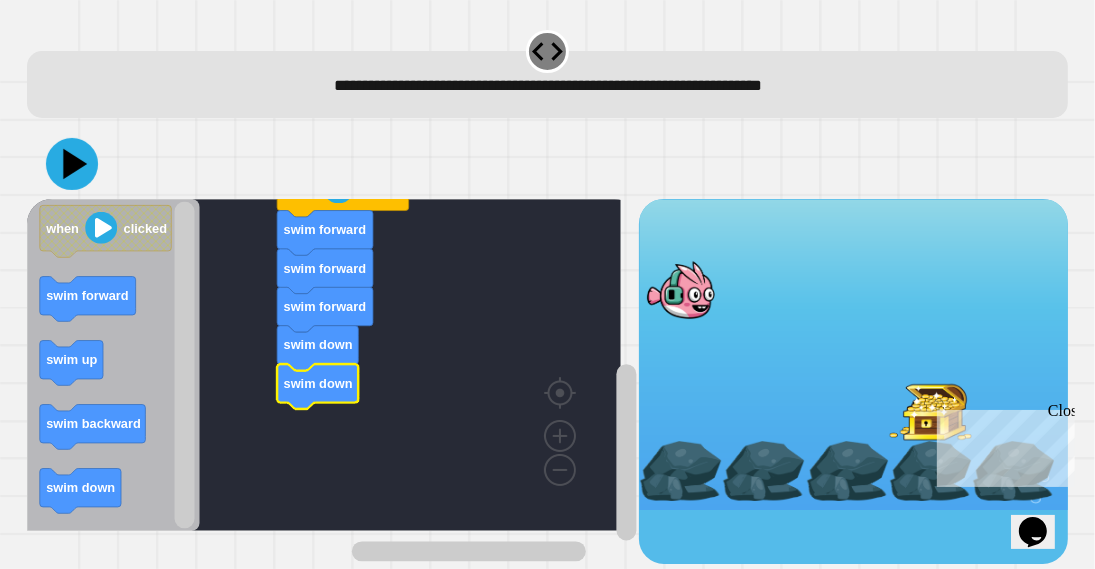 click 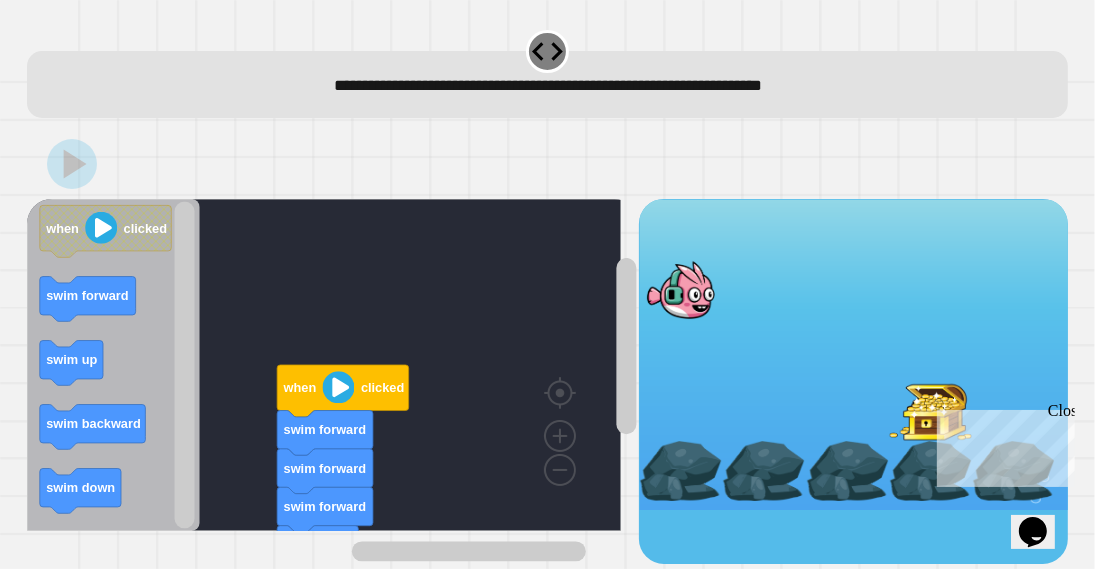 click at bounding box center (1083, 409) 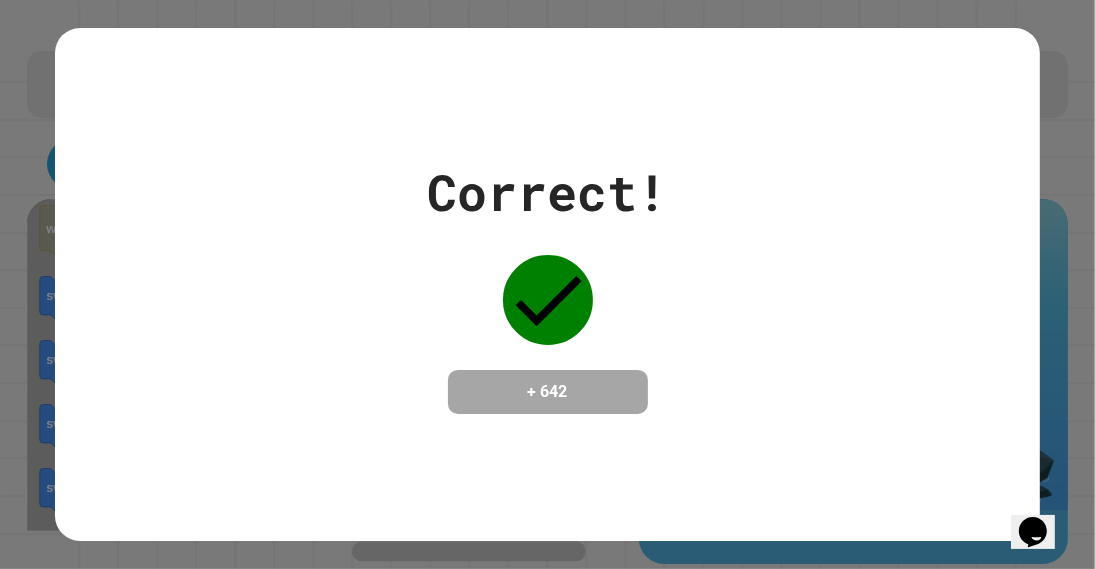 click on "Correct!   + 642" at bounding box center (548, 284) 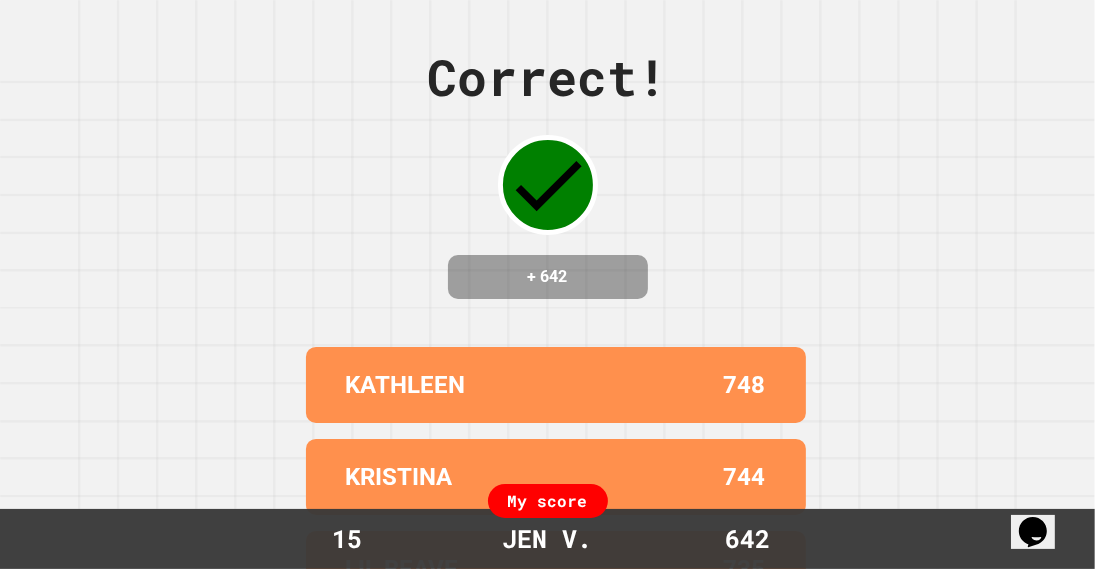 click on "Correct!   + 642 [LAST] 748 [LAST] 744 [LAST] 735 [LAST] 721 [LAST] 709 My score 15 [LAST] 642" at bounding box center [547, 284] 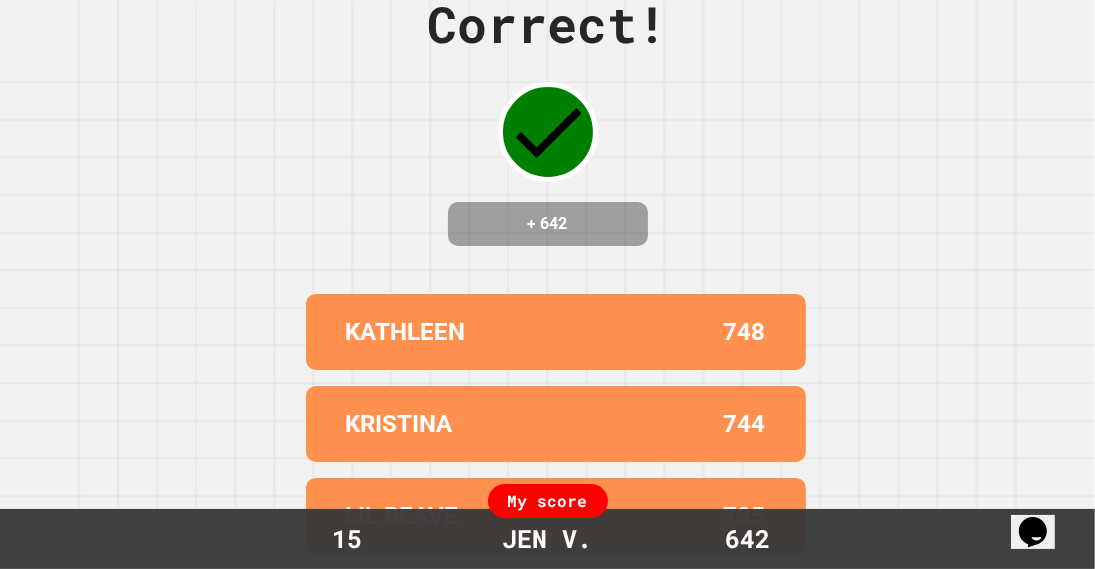 scroll, scrollTop: 0, scrollLeft: 0, axis: both 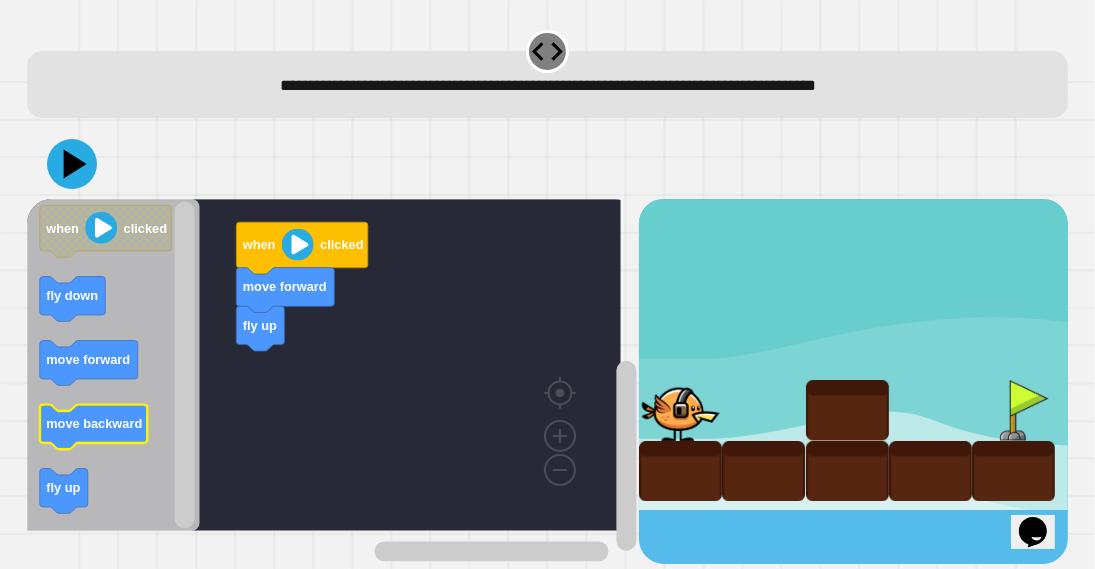 click on "move backward" 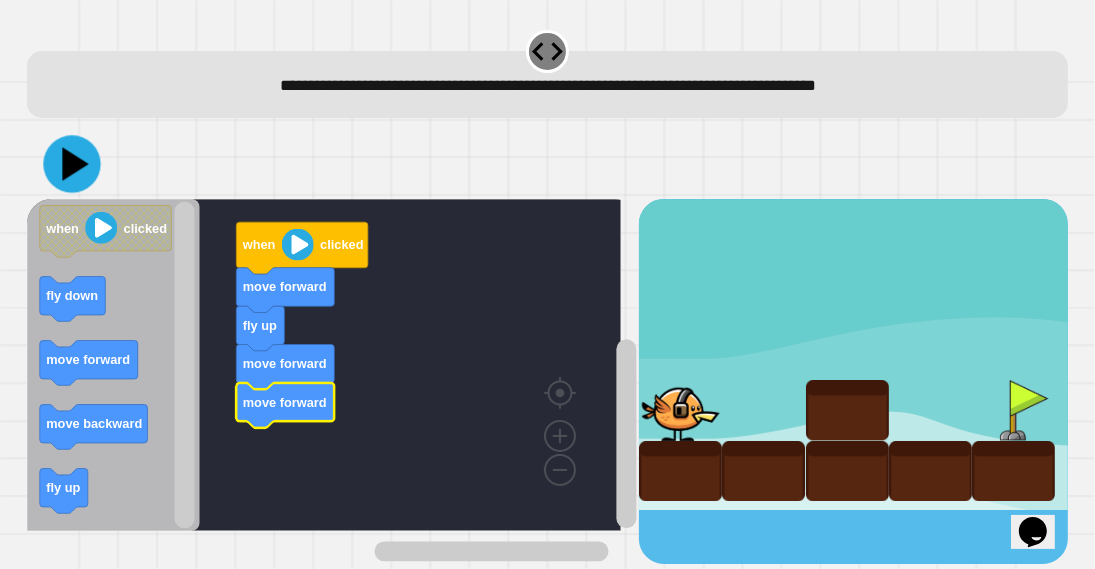 click 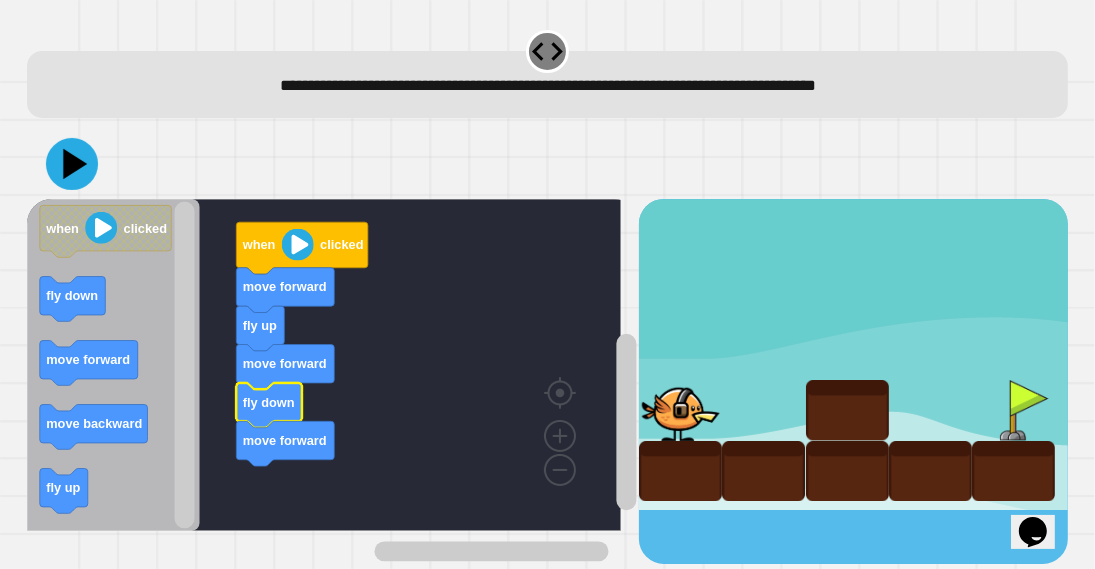 click 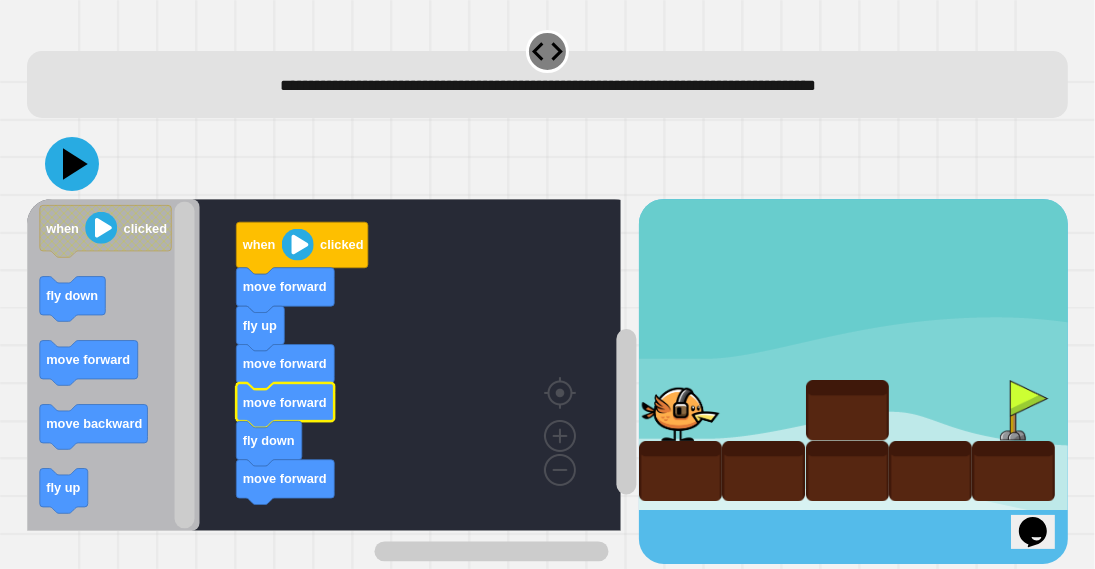 click 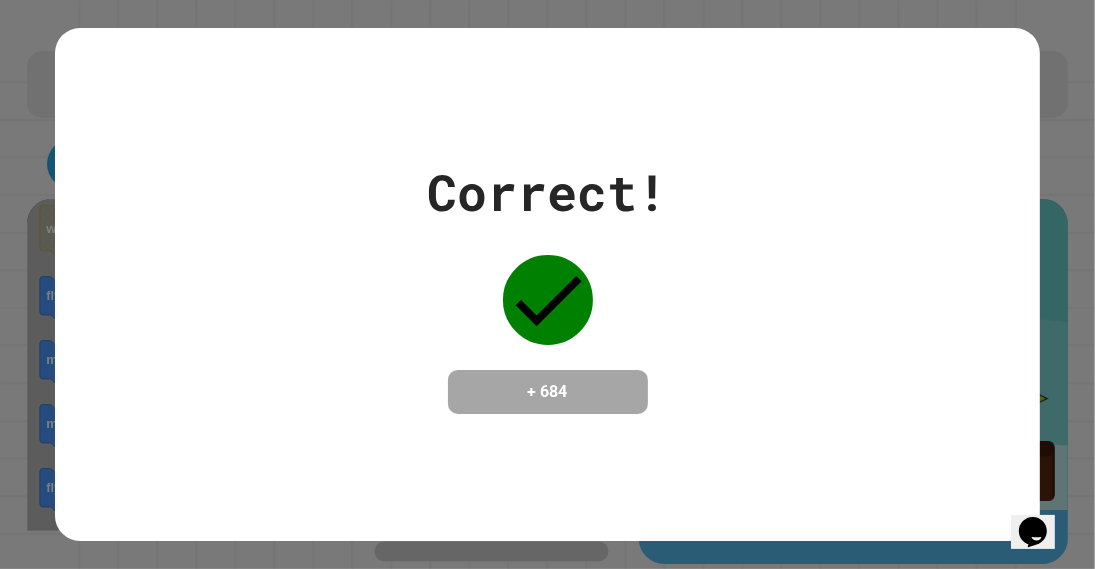 click on "Correct!   + 684" at bounding box center [548, 284] 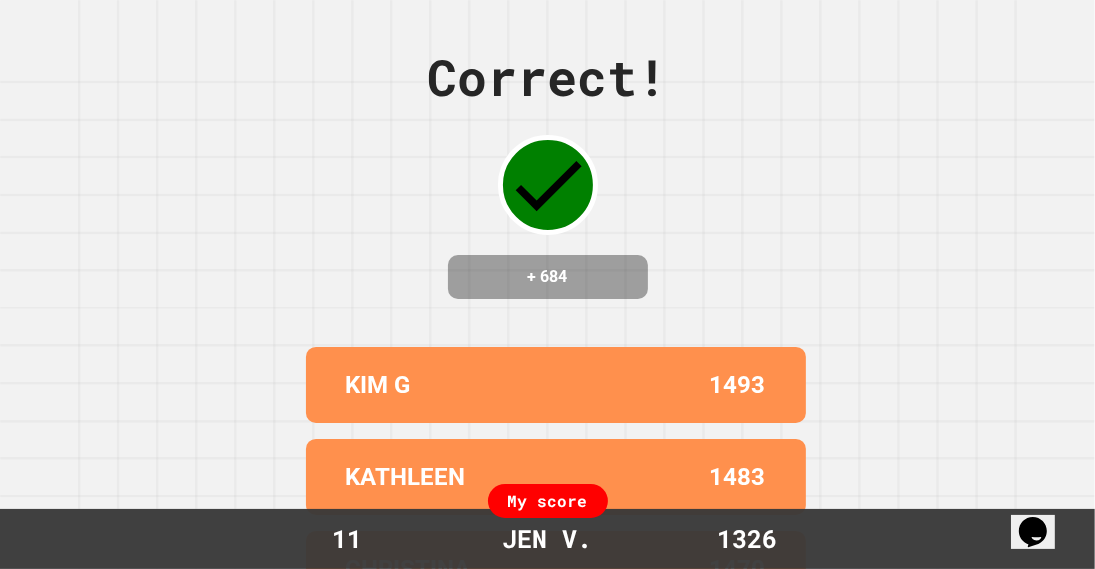click on "Correct!   + 684 [LAST] 1493 [LAST] 1483 [LAST] 1470 [LAST] 1441 [LAST] 1434 My score 11 [LAST] 1326" at bounding box center (547, 284) 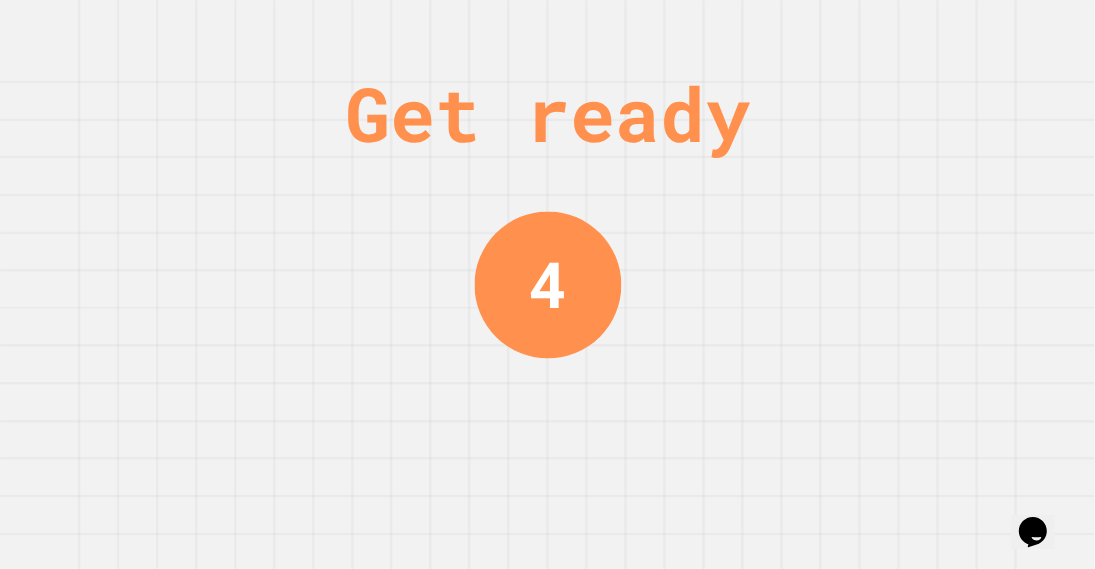 scroll, scrollTop: 0, scrollLeft: 0, axis: both 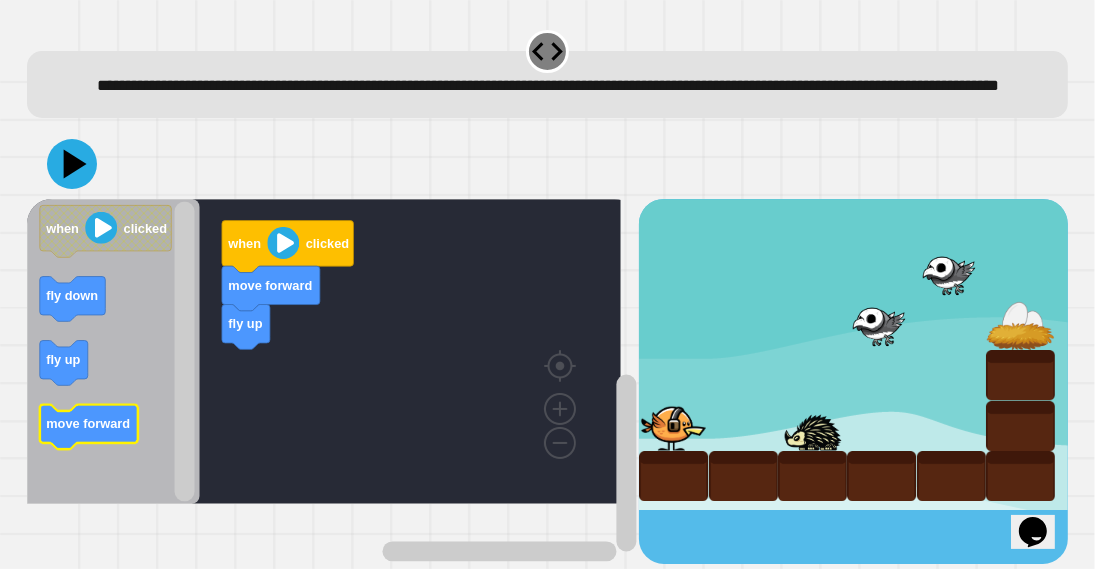 click 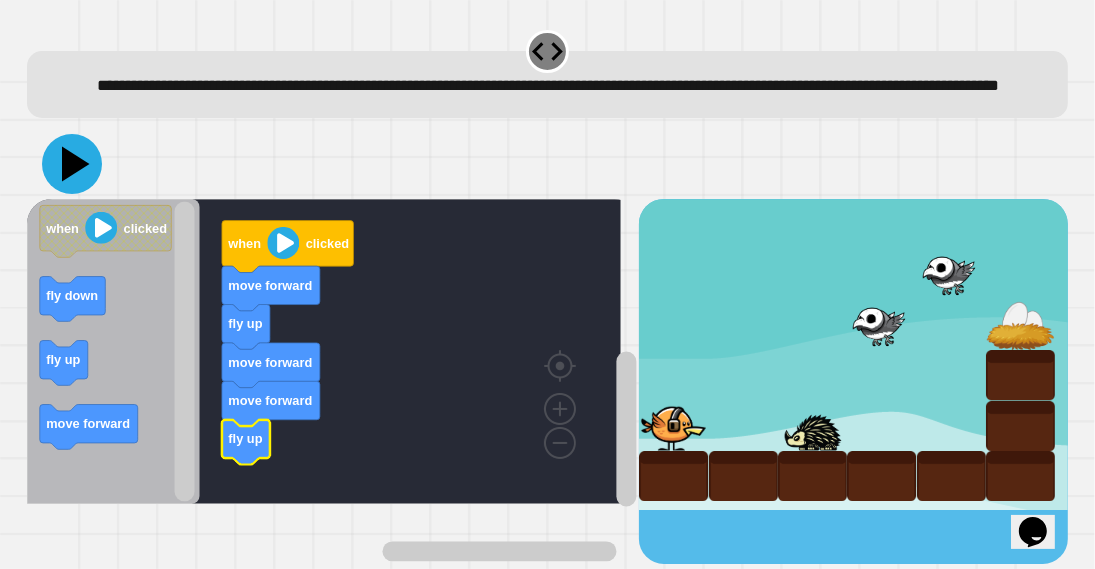 click 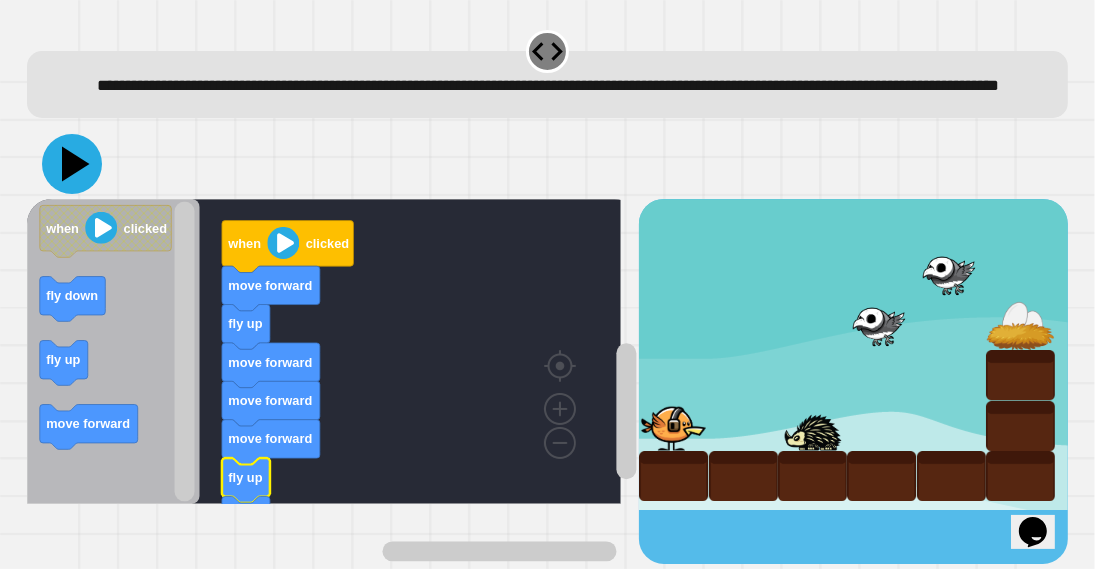click 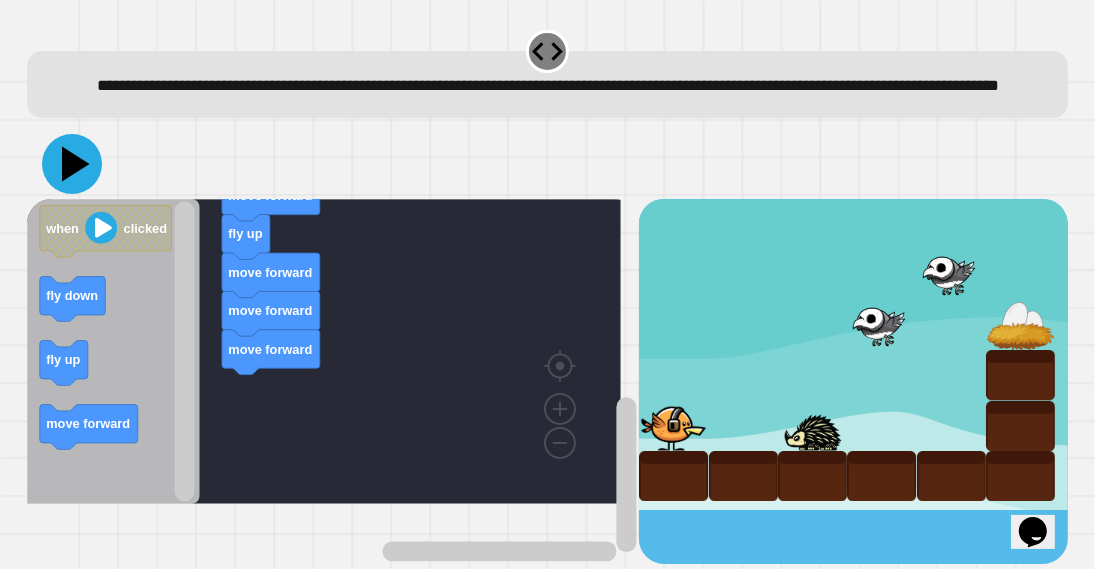 click 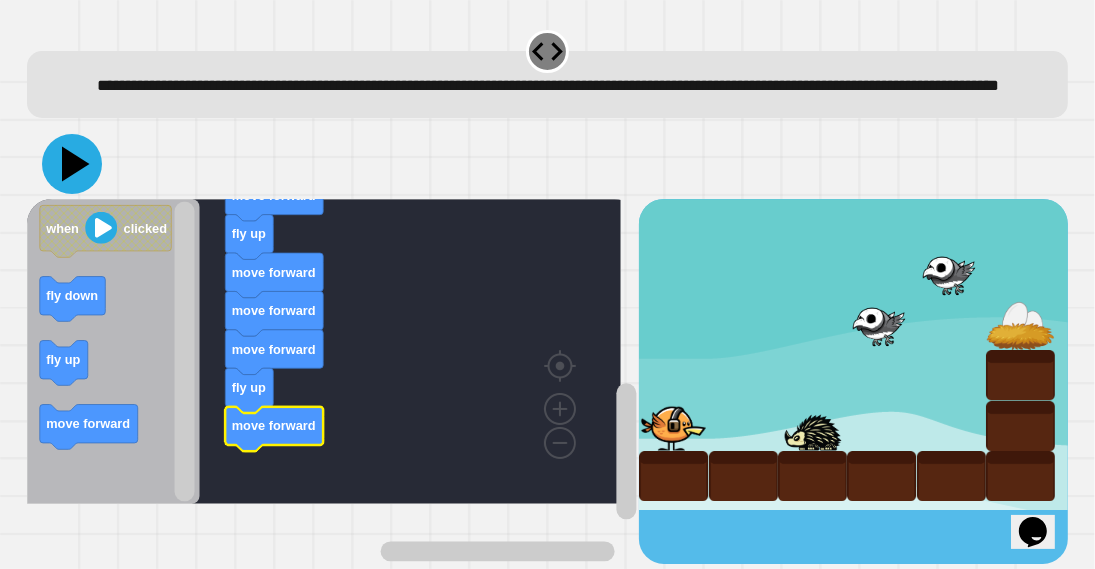 click 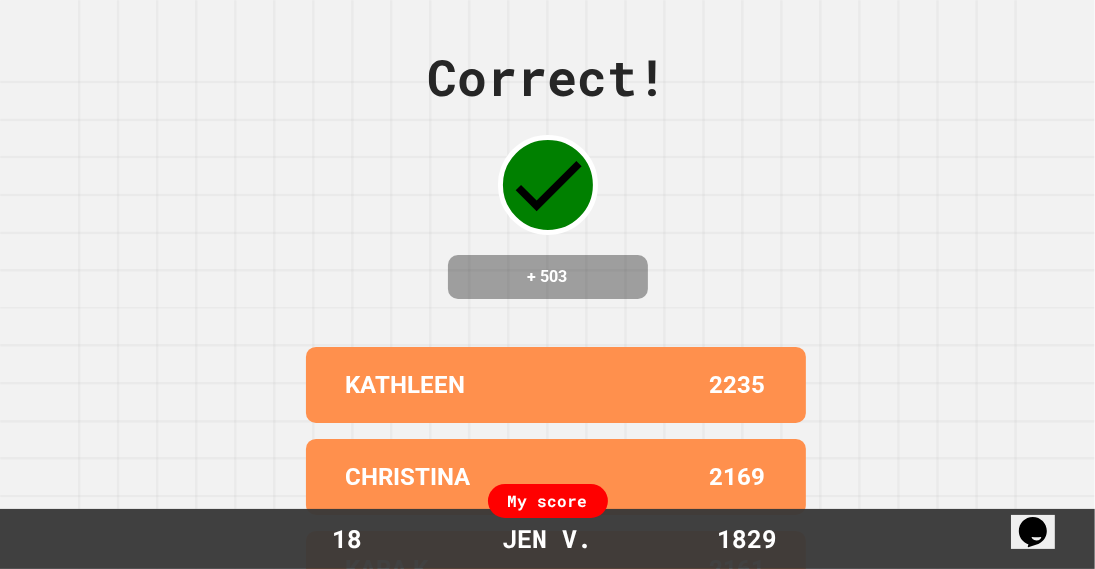click on "Correct!   + 503 [LAST] 2235 [LAST] 2169 [LAST] 2161 [LAST] 2158 [LAST] 2153 My score 18 [LAST] 1829" at bounding box center [547, 284] 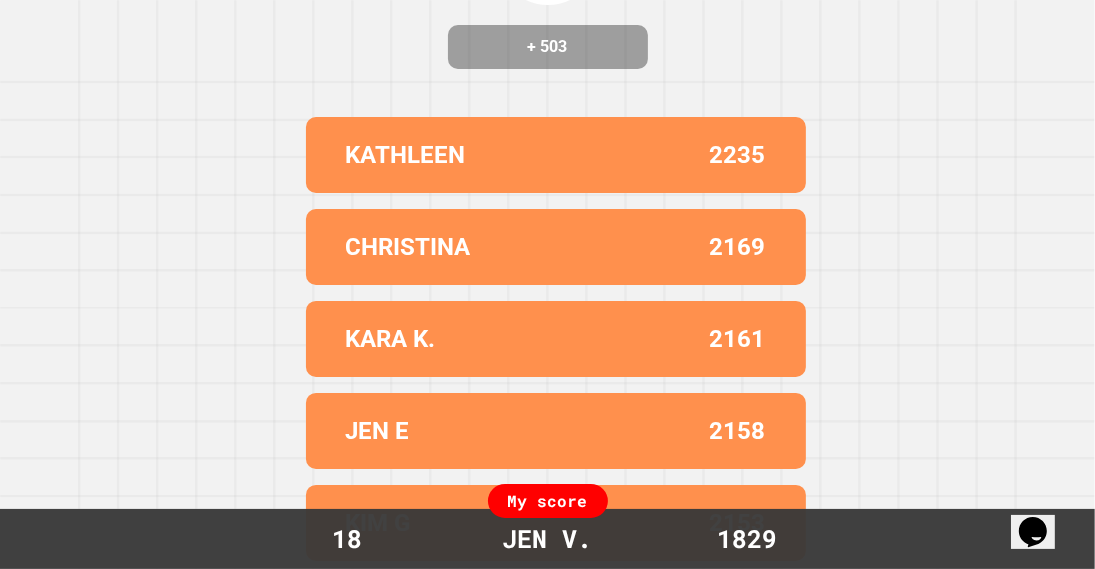 scroll, scrollTop: 0, scrollLeft: 0, axis: both 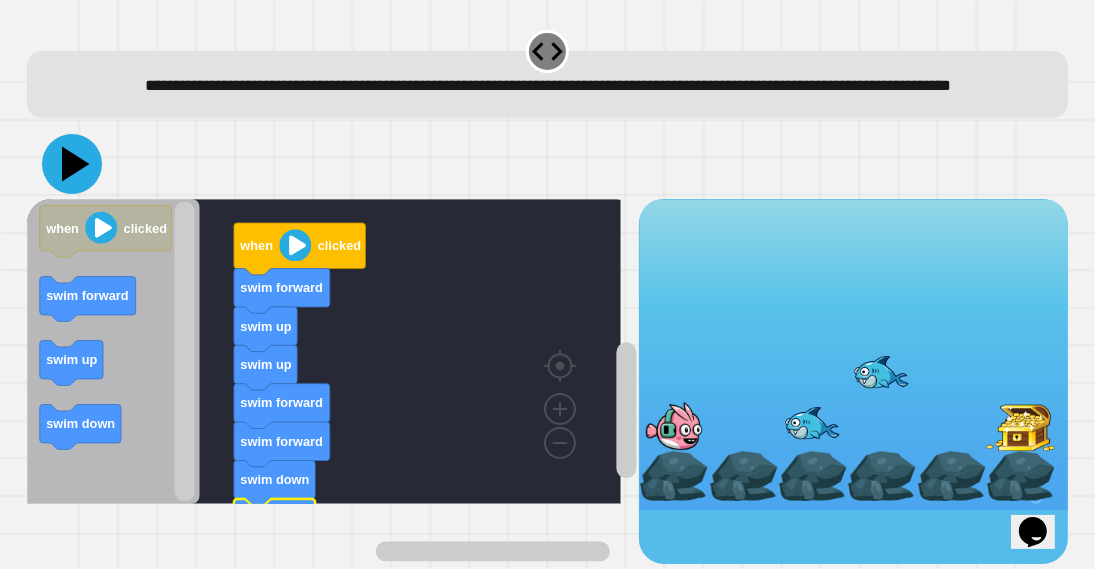 click 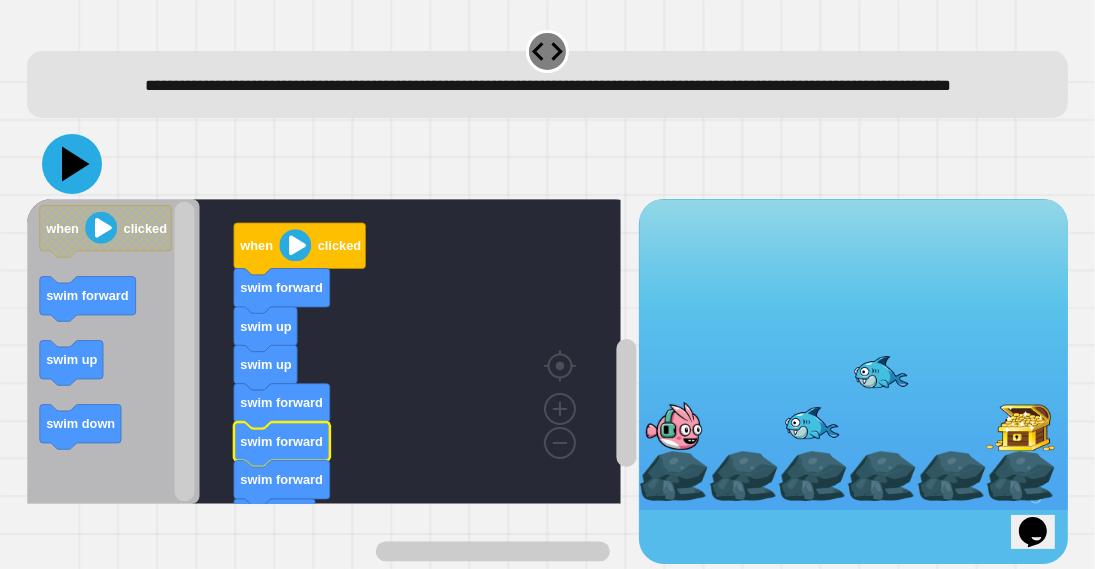 click 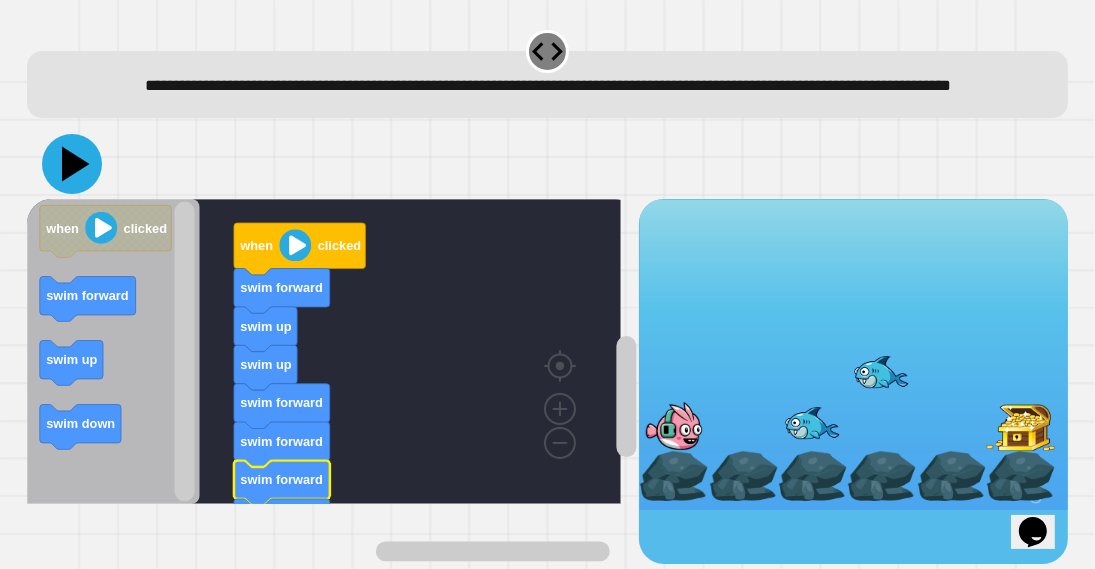 click 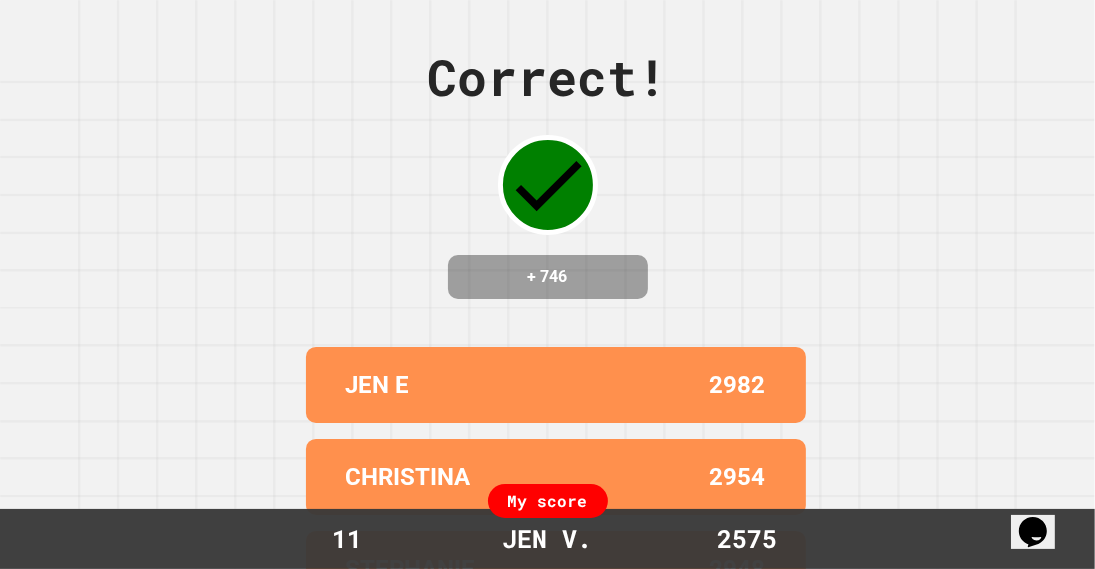 click on "Correct!   + 746 [LAST] 2982 [LAST] 2954 [LAST] 2948 [LAST] 2927 [LAST] 2877 My score 11 [LAST] 2575" at bounding box center [547, 284] 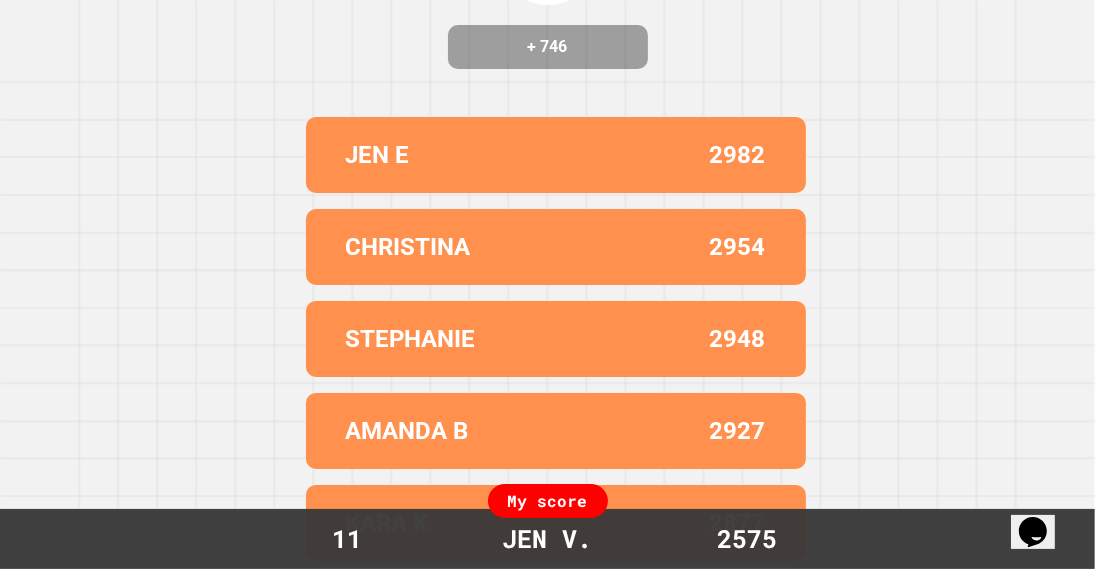 scroll, scrollTop: 0, scrollLeft: 0, axis: both 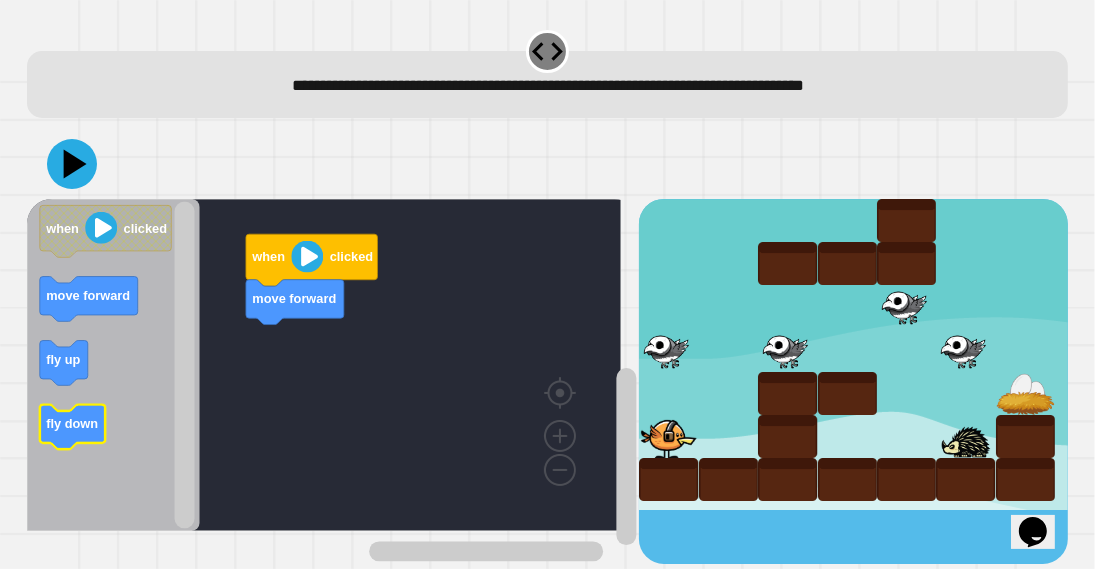 click 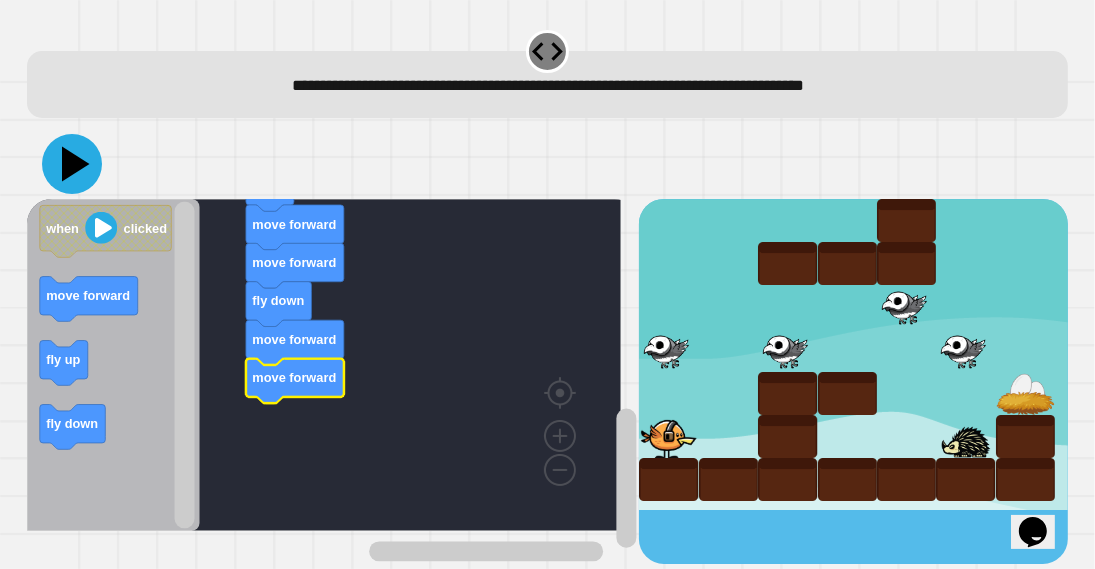 click 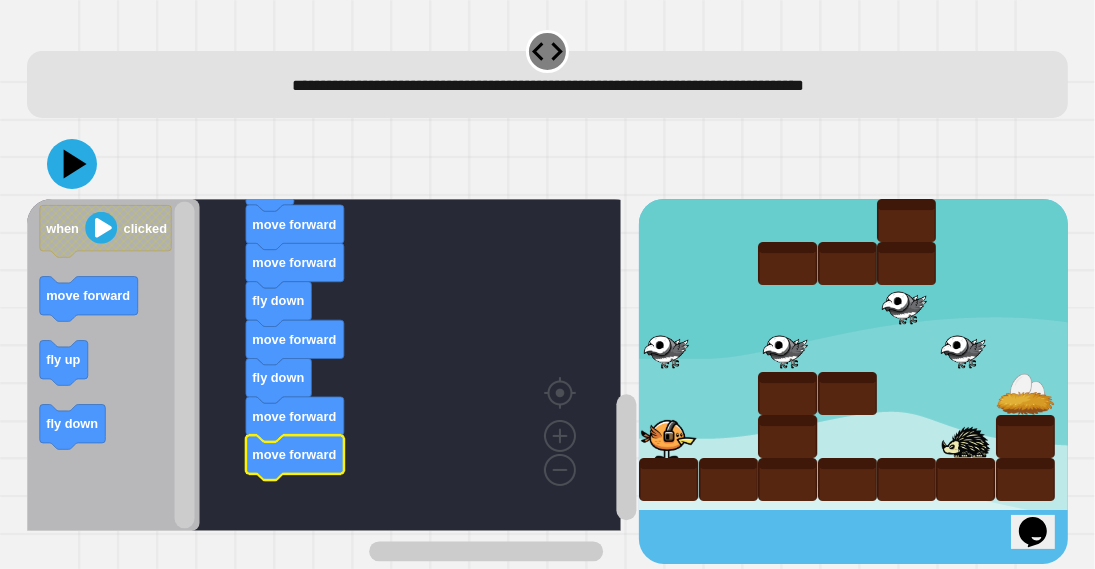 click at bounding box center (547, 164) 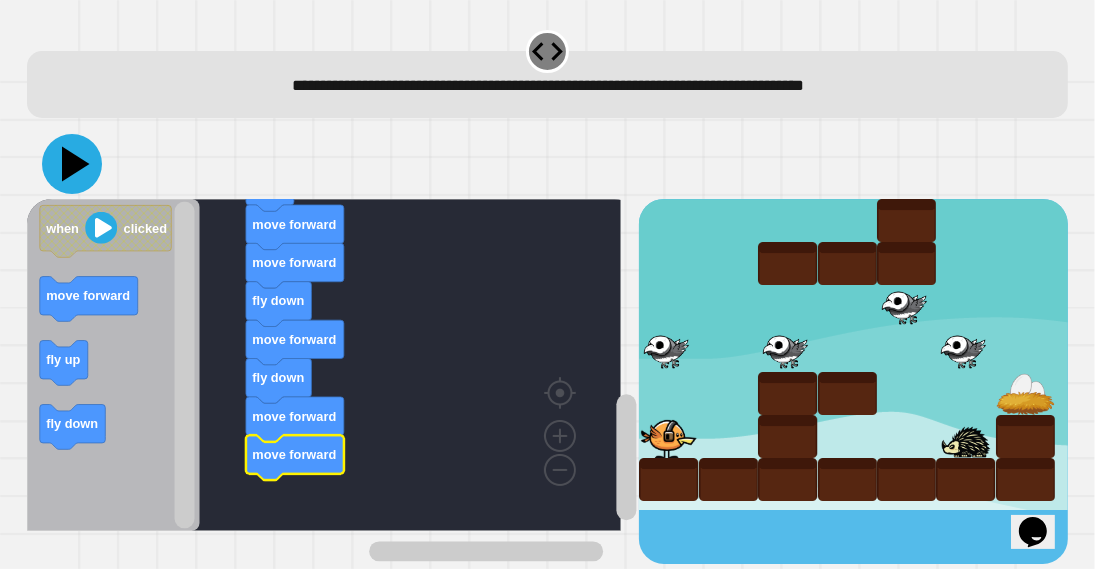 click 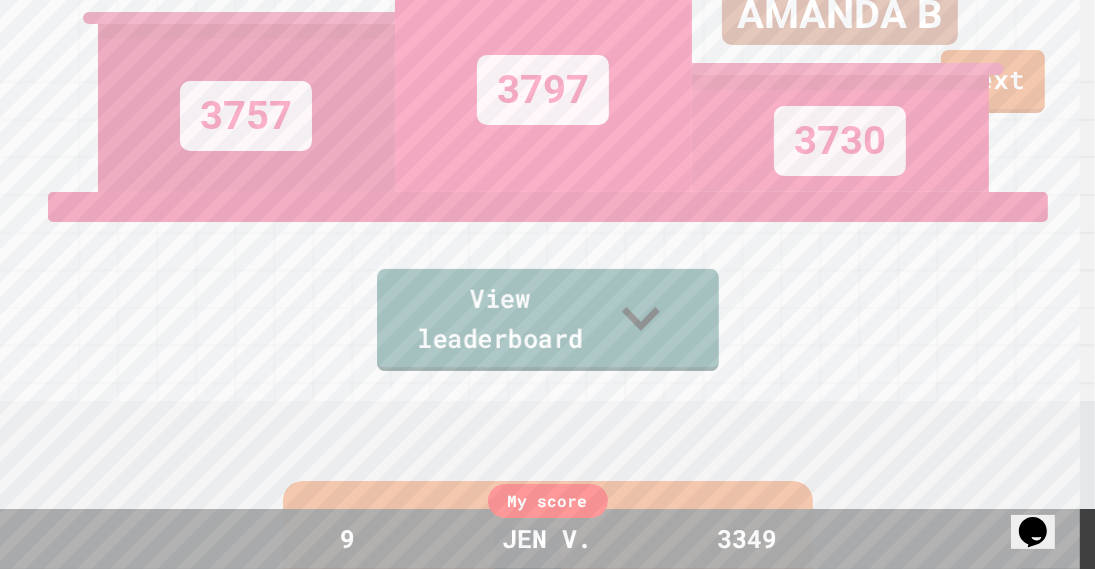 scroll, scrollTop: 32, scrollLeft: 0, axis: vertical 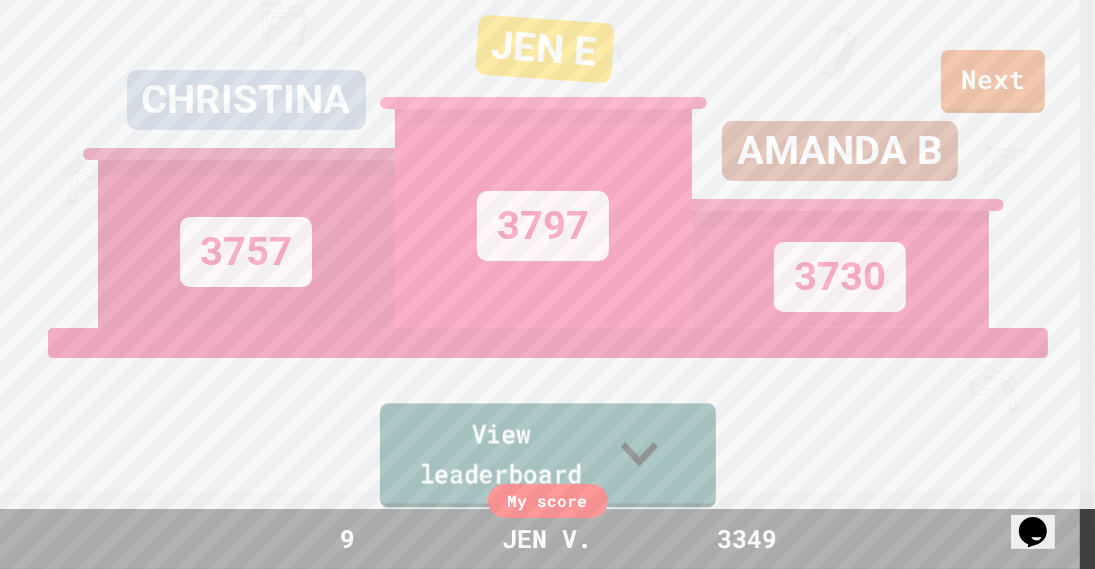click on "View leaderboard" at bounding box center (547, 456) 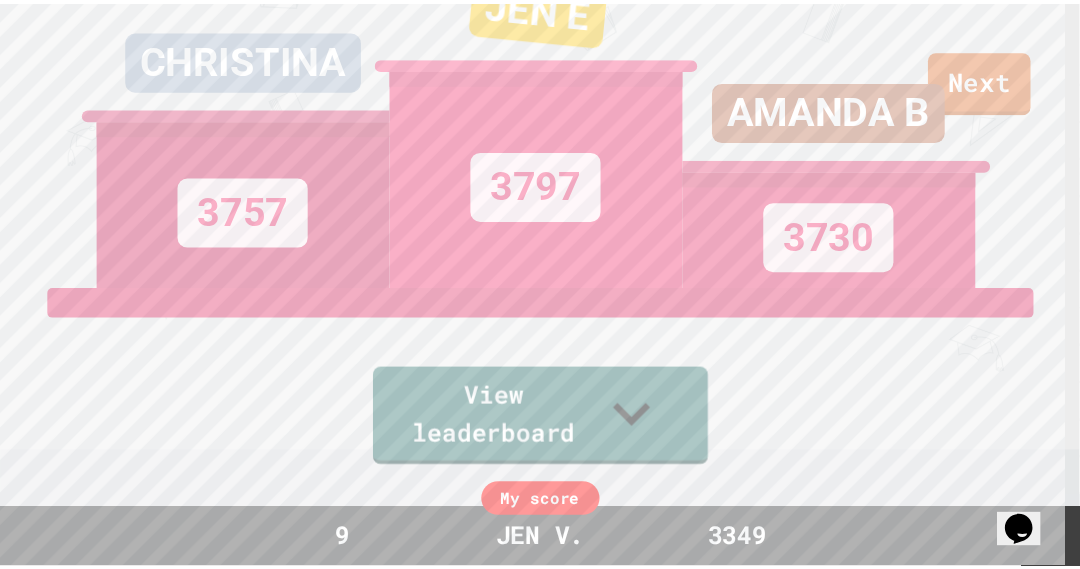 scroll, scrollTop: 0, scrollLeft: 0, axis: both 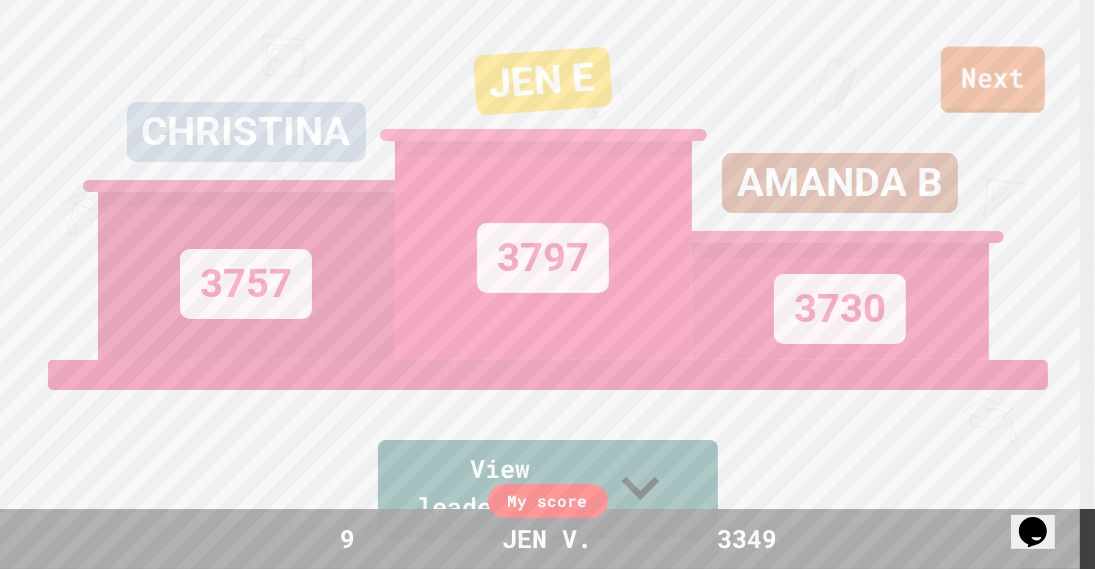 click on "Next" at bounding box center (993, 80) 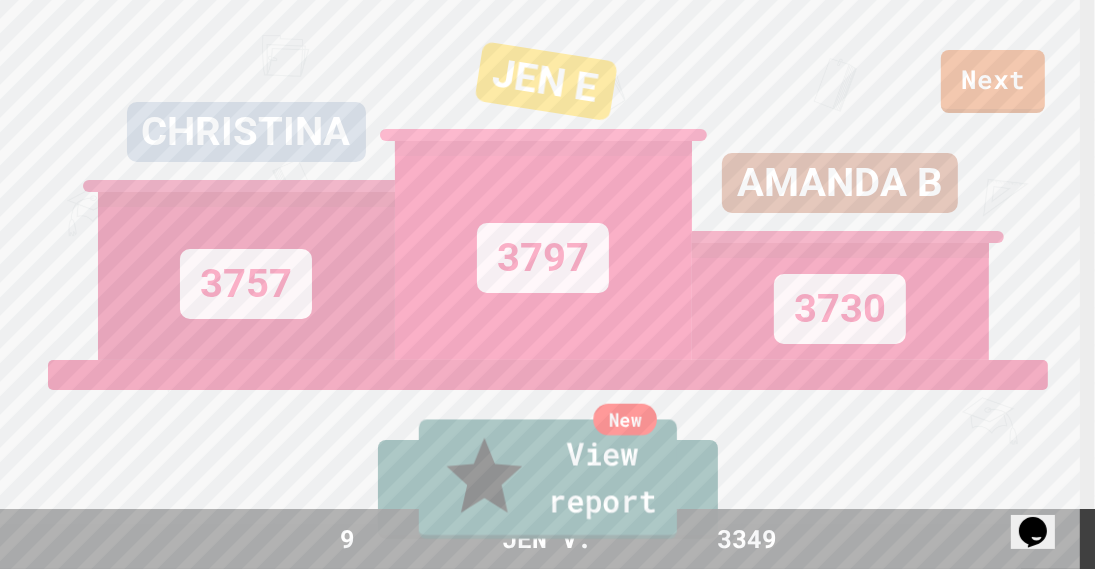 click on "New View report" at bounding box center (547, 480) 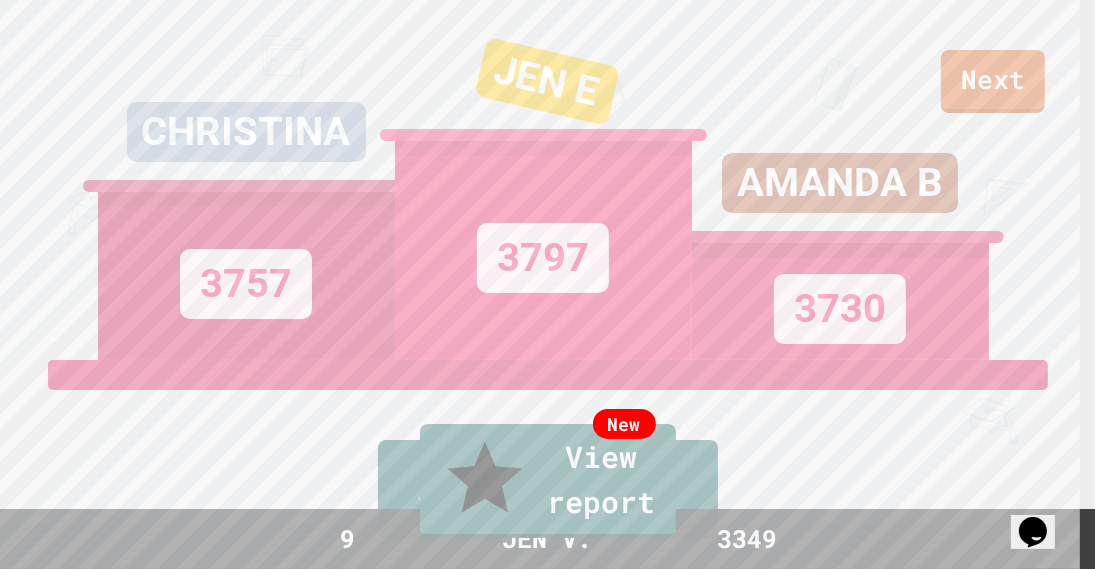 click 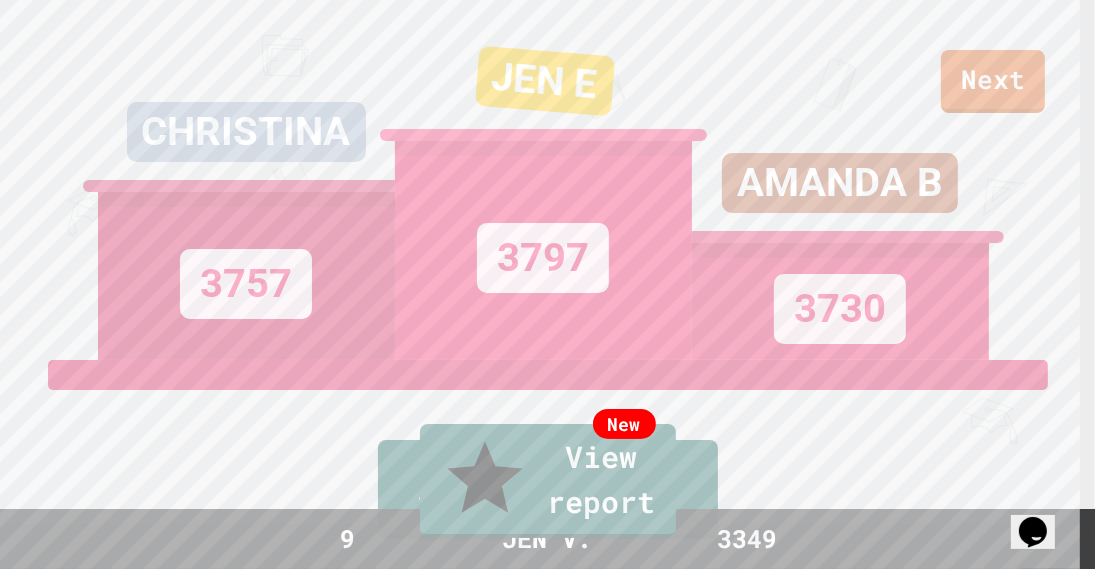 click on "Exit" at bounding box center [995, 618] 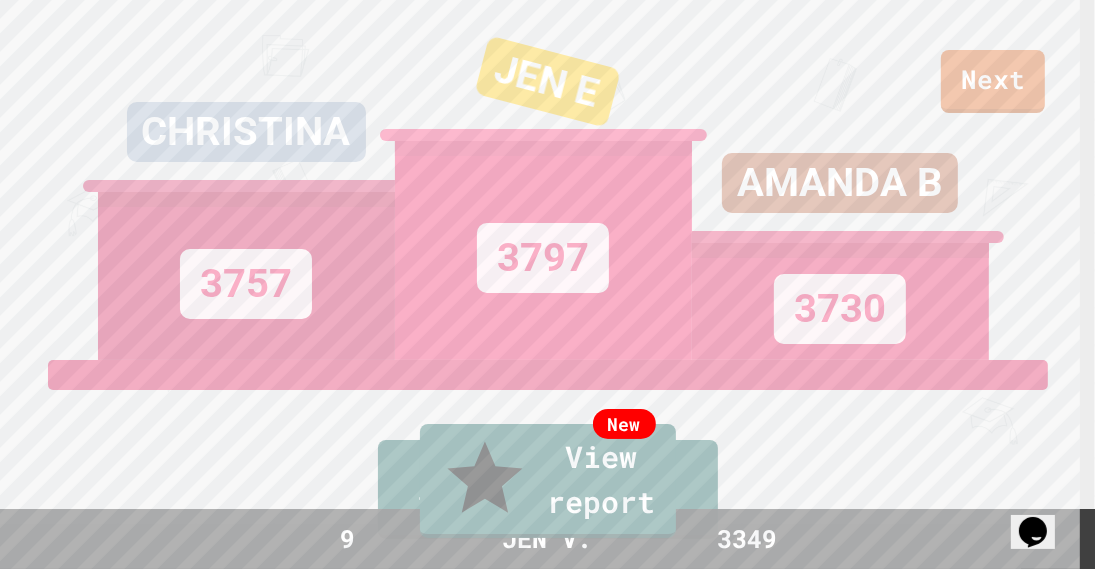 click on "Submit" at bounding box center [547, 3907] 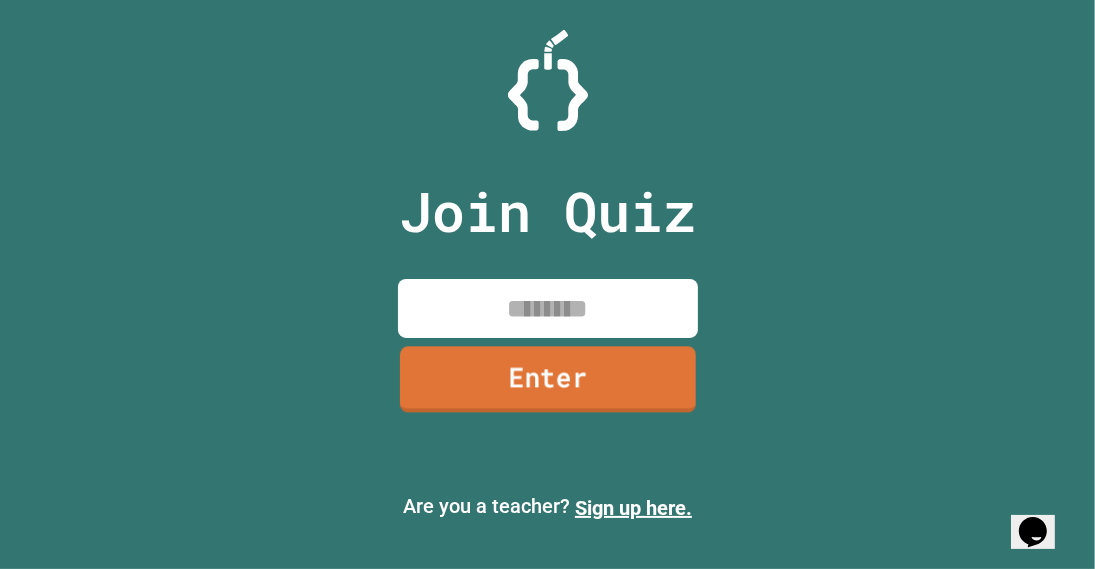 click on "Enter" at bounding box center (547, 379) 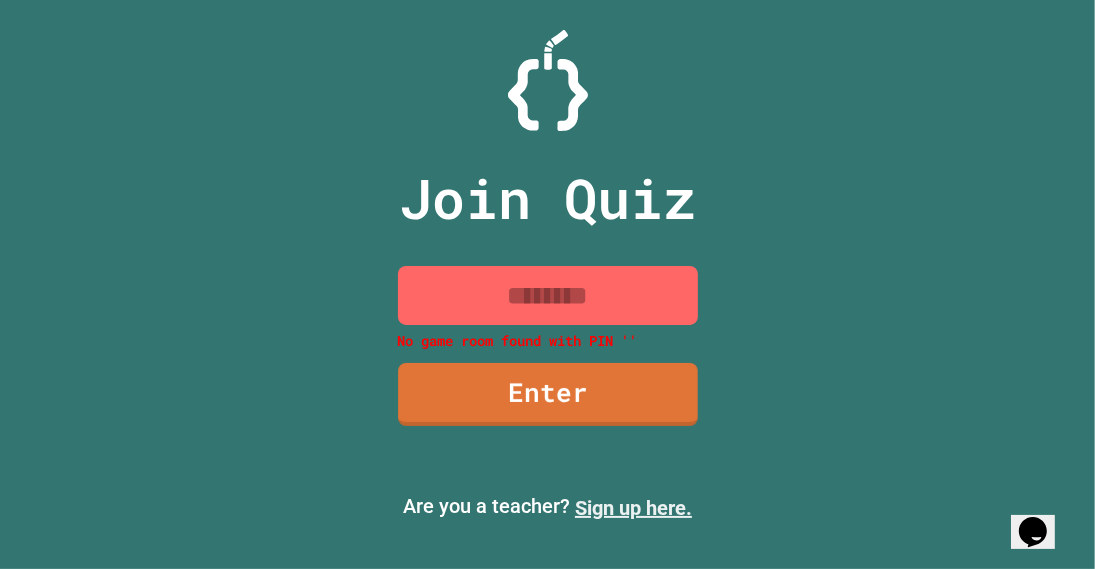 click on "Sign up here." at bounding box center (633, 508) 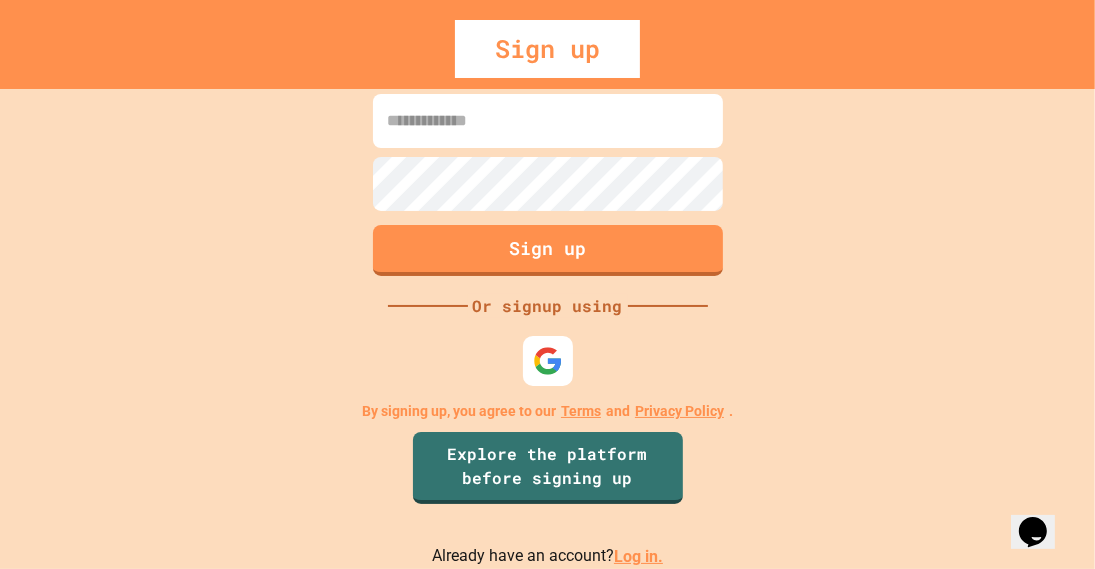 click on "Log in." at bounding box center (638, 556) 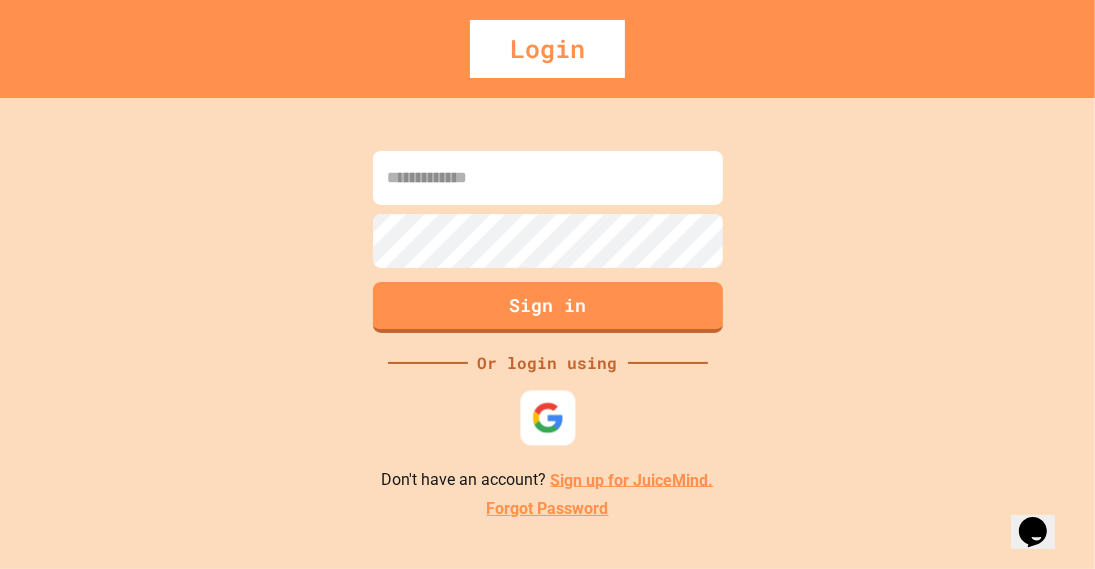 click at bounding box center (547, 417) 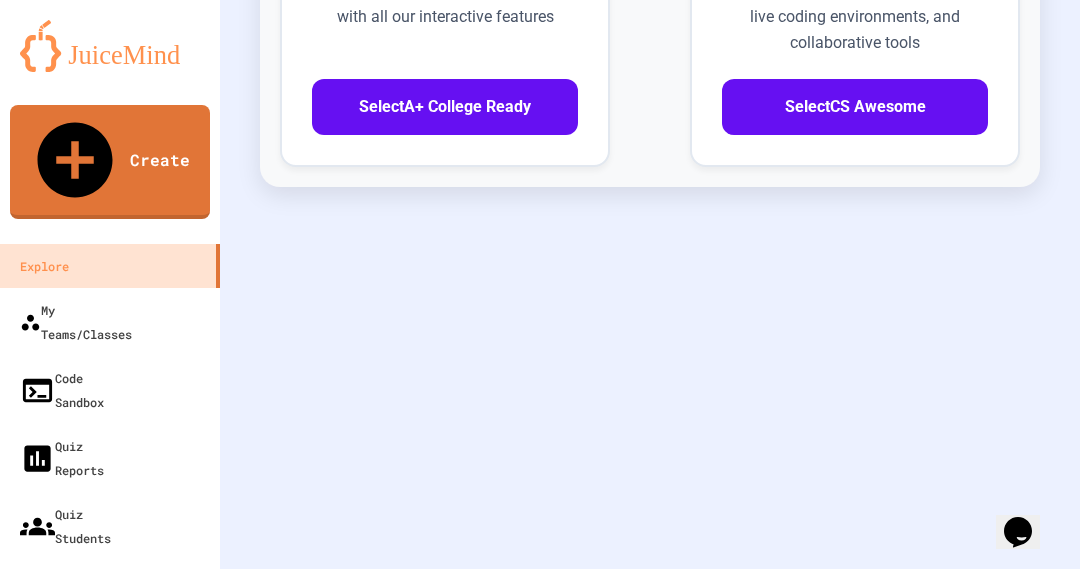 scroll, scrollTop: 1132, scrollLeft: 0, axis: vertical 